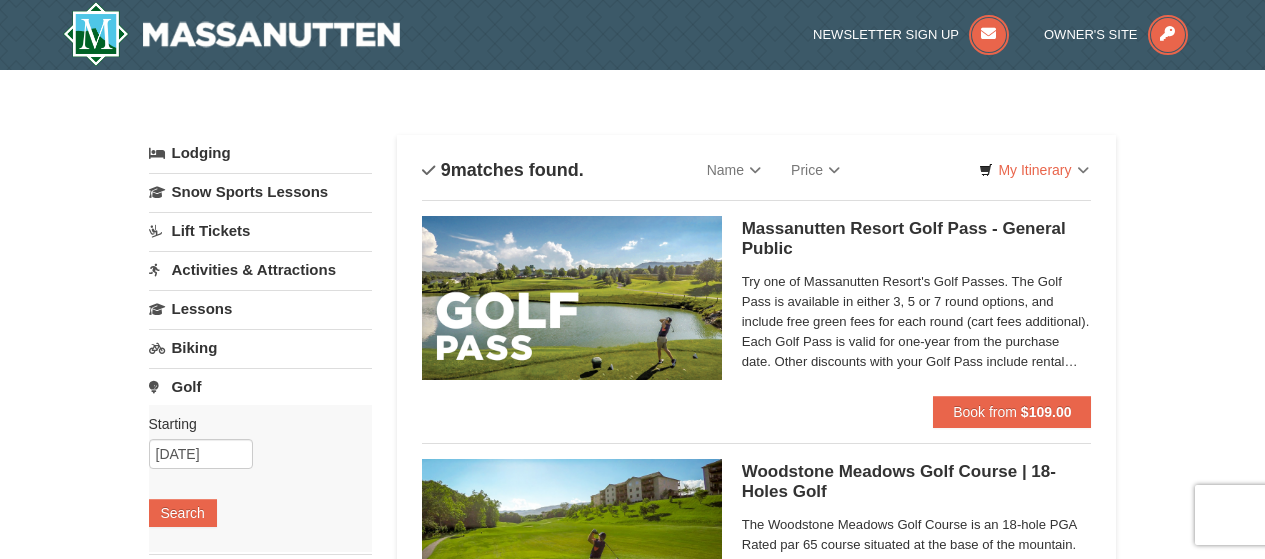 scroll, scrollTop: 0, scrollLeft: 0, axis: both 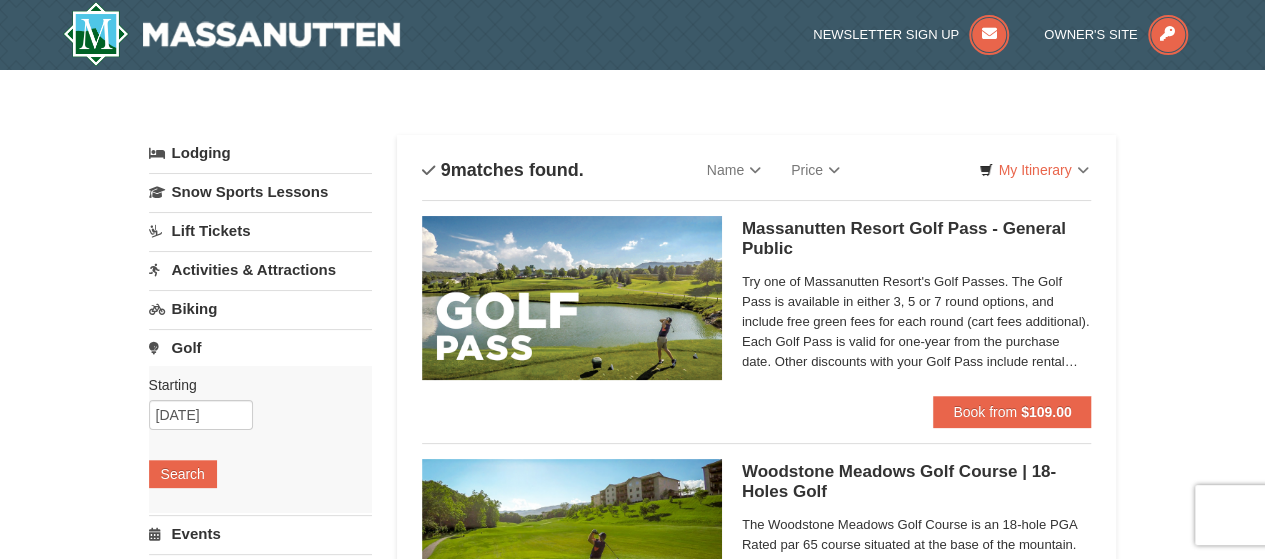 click on "Golf" at bounding box center (260, 347) 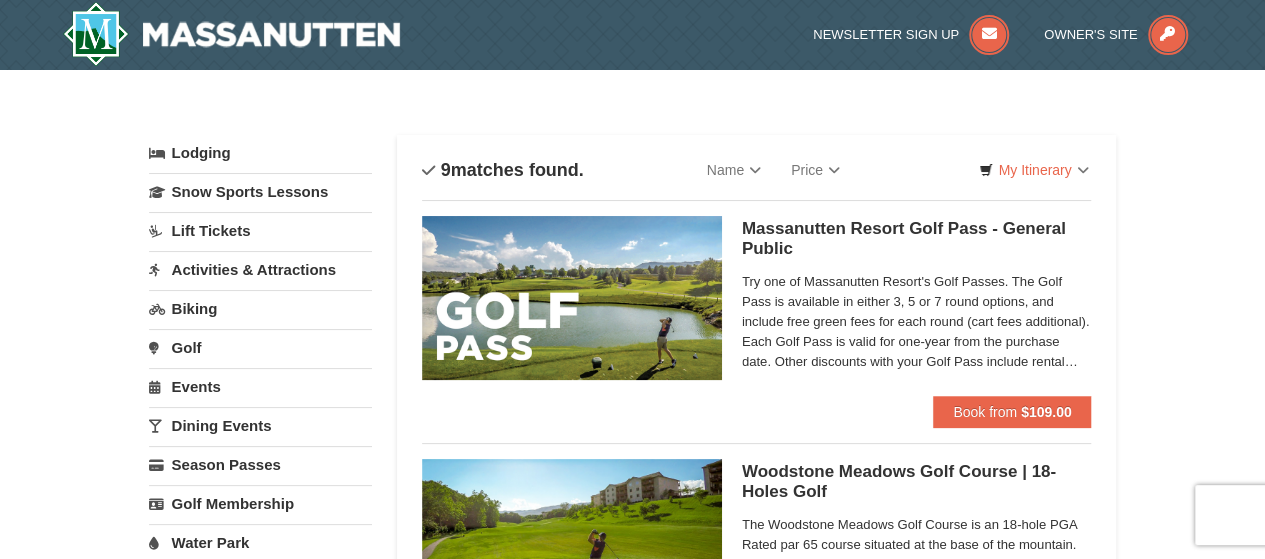 click on "Golf" at bounding box center [260, 347] 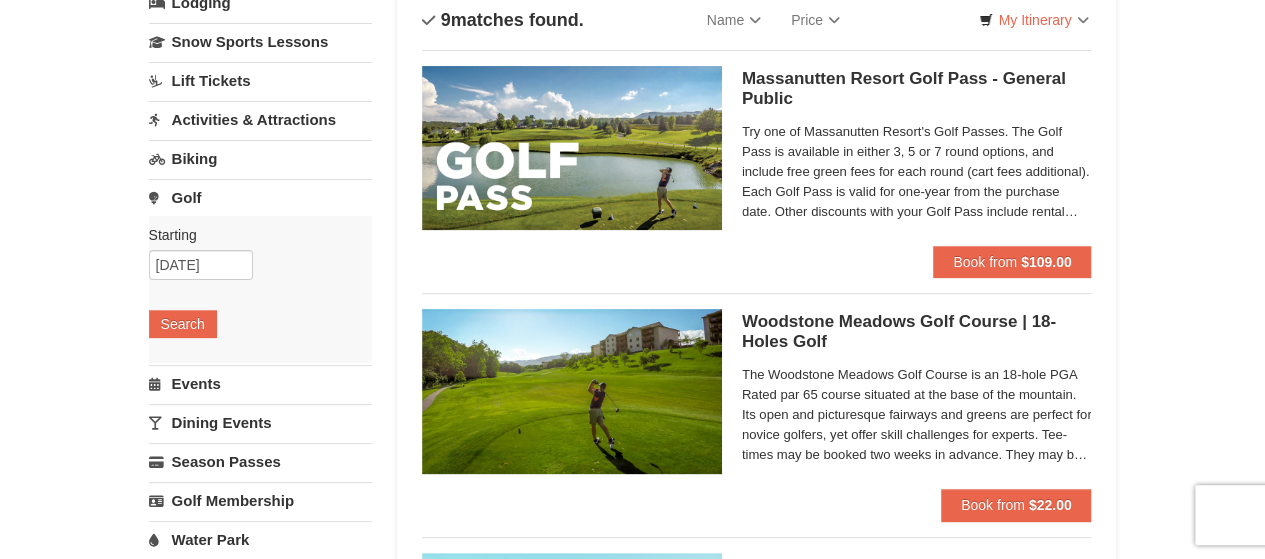 scroll, scrollTop: 150, scrollLeft: 0, axis: vertical 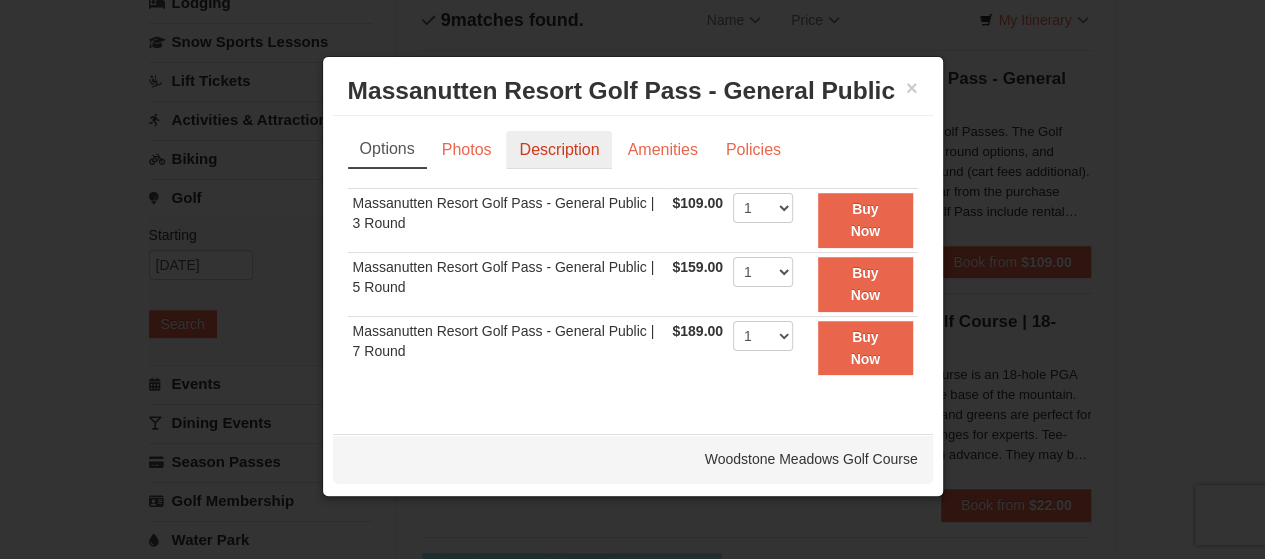click on "Description" at bounding box center (559, 150) 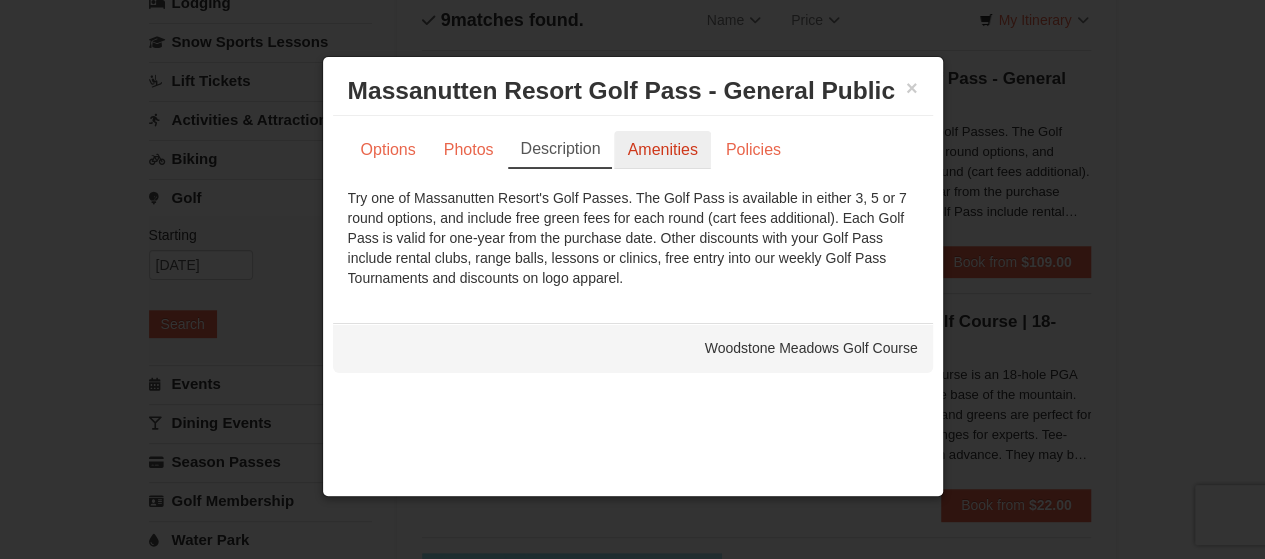 click on "Amenities" at bounding box center [662, 150] 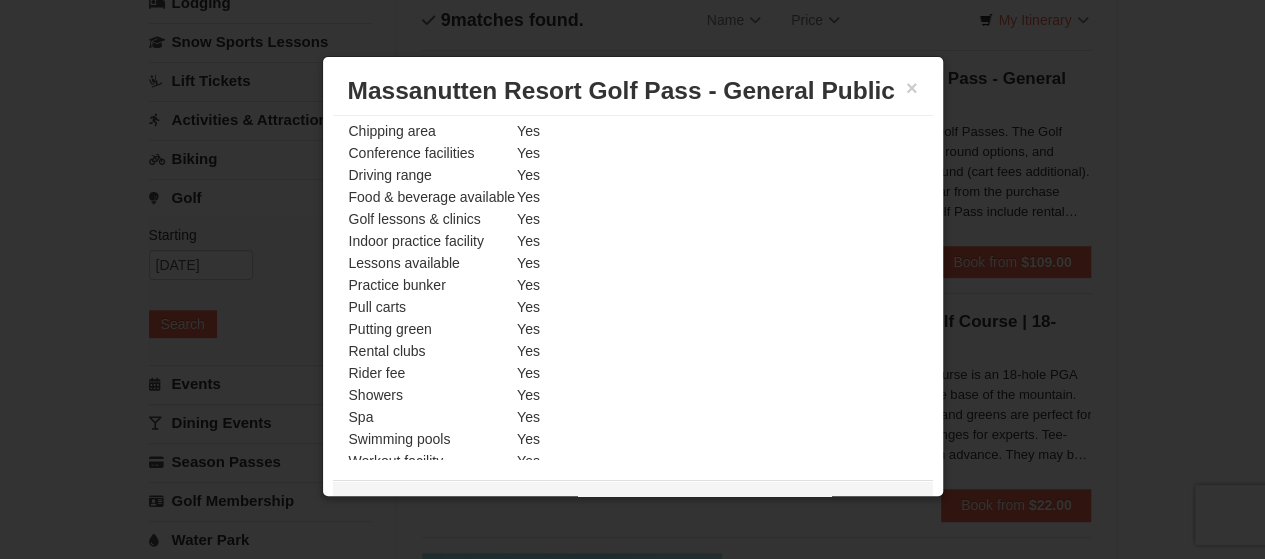 scroll, scrollTop: 246, scrollLeft: 0, axis: vertical 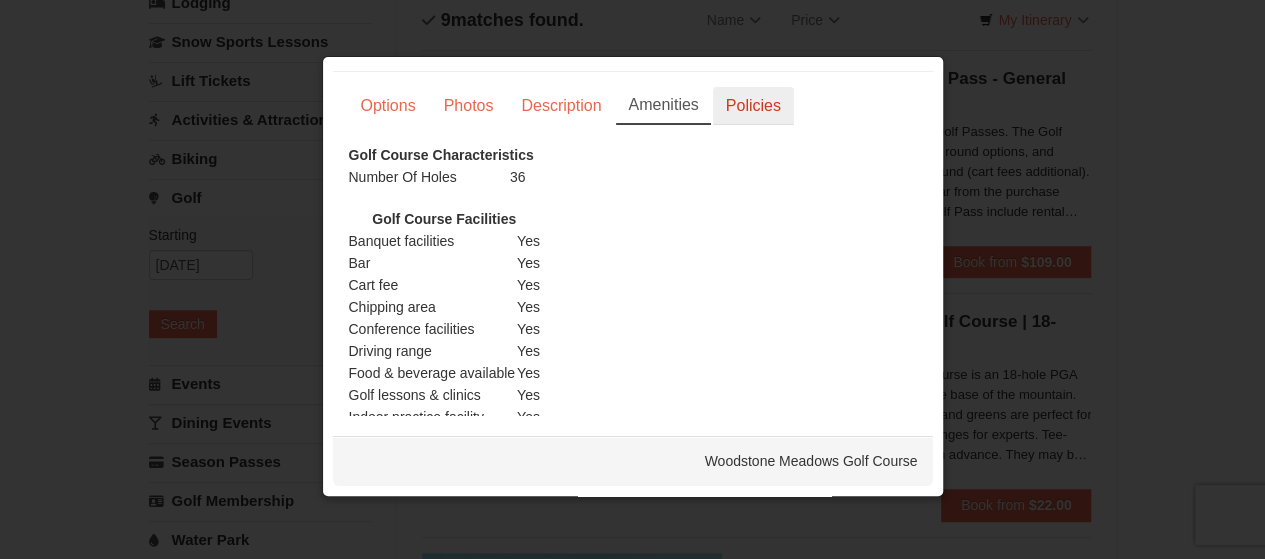 click on "Policies" at bounding box center [753, 106] 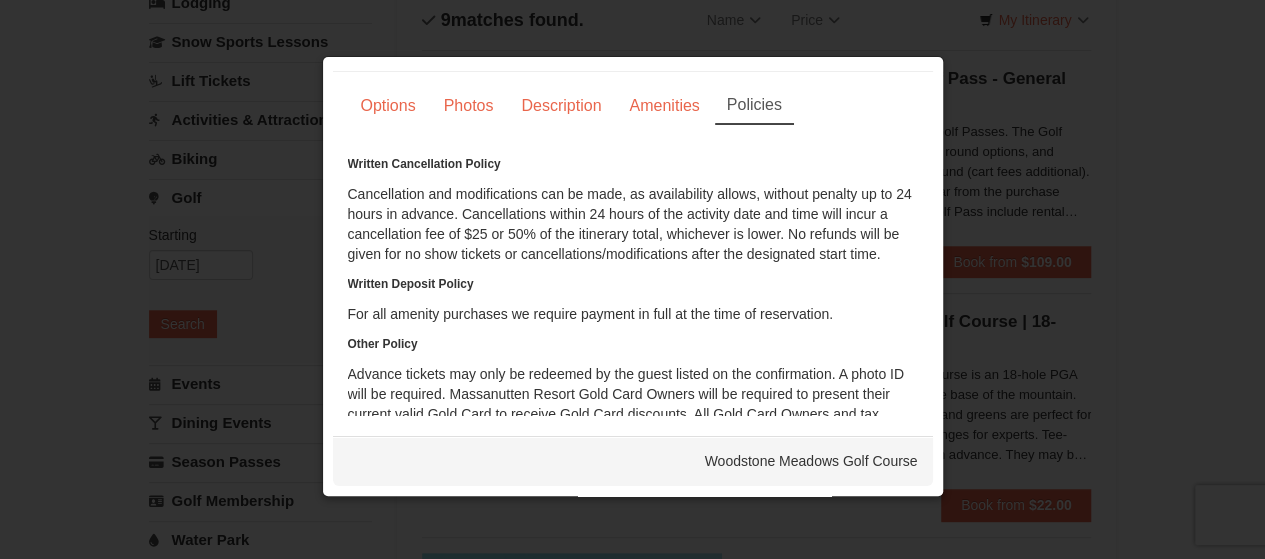 scroll, scrollTop: 0, scrollLeft: 0, axis: both 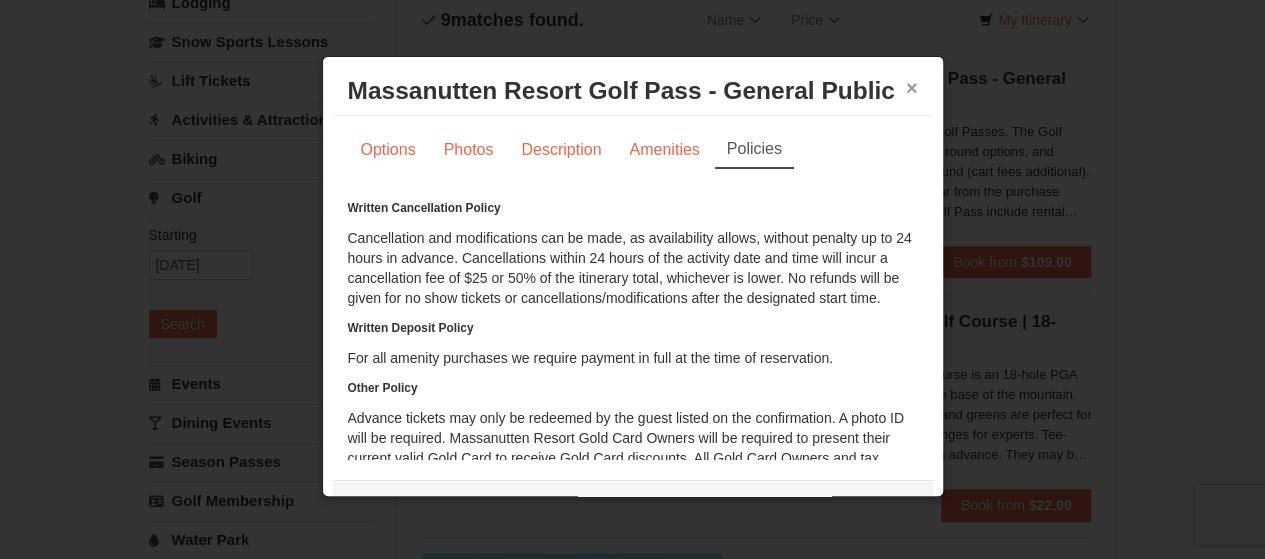 click on "×" at bounding box center (912, 88) 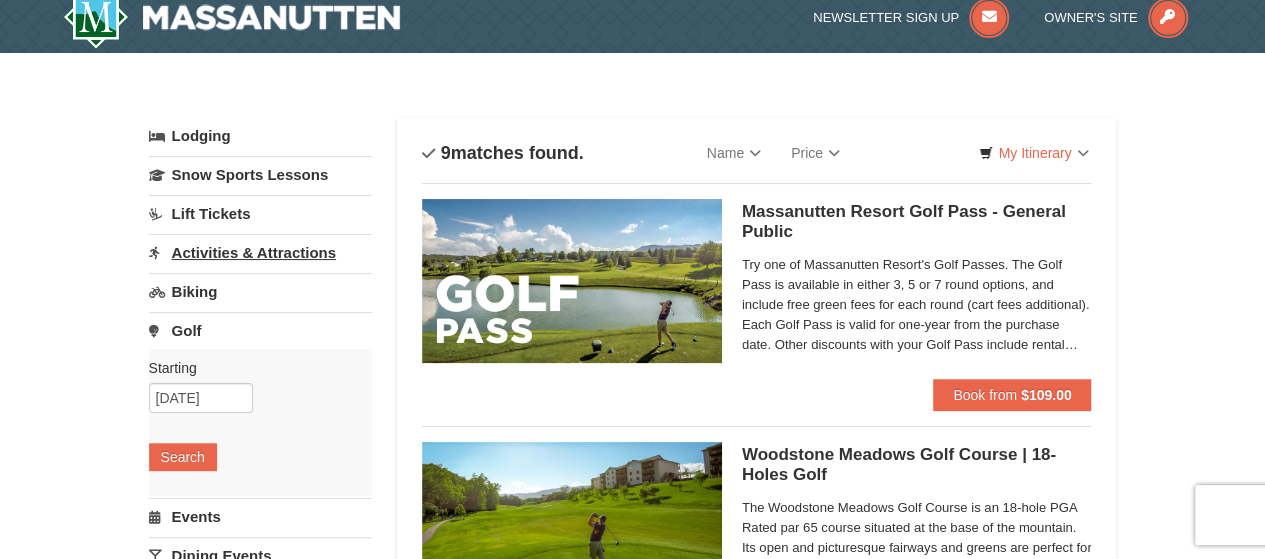 scroll, scrollTop: 0, scrollLeft: 0, axis: both 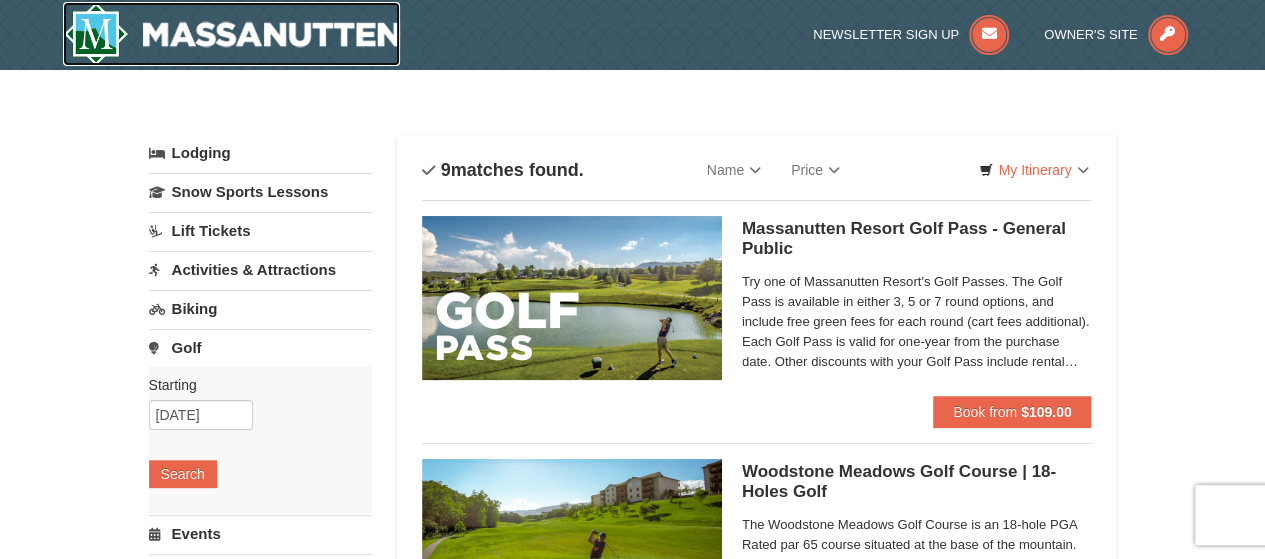click at bounding box center [232, 34] 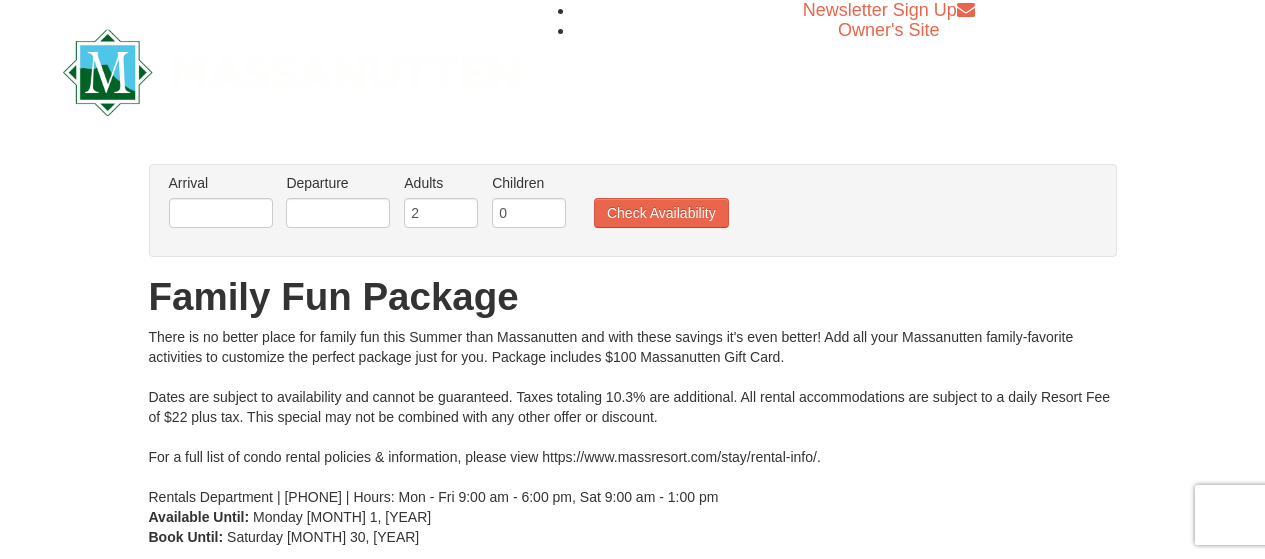 scroll, scrollTop: 0, scrollLeft: 0, axis: both 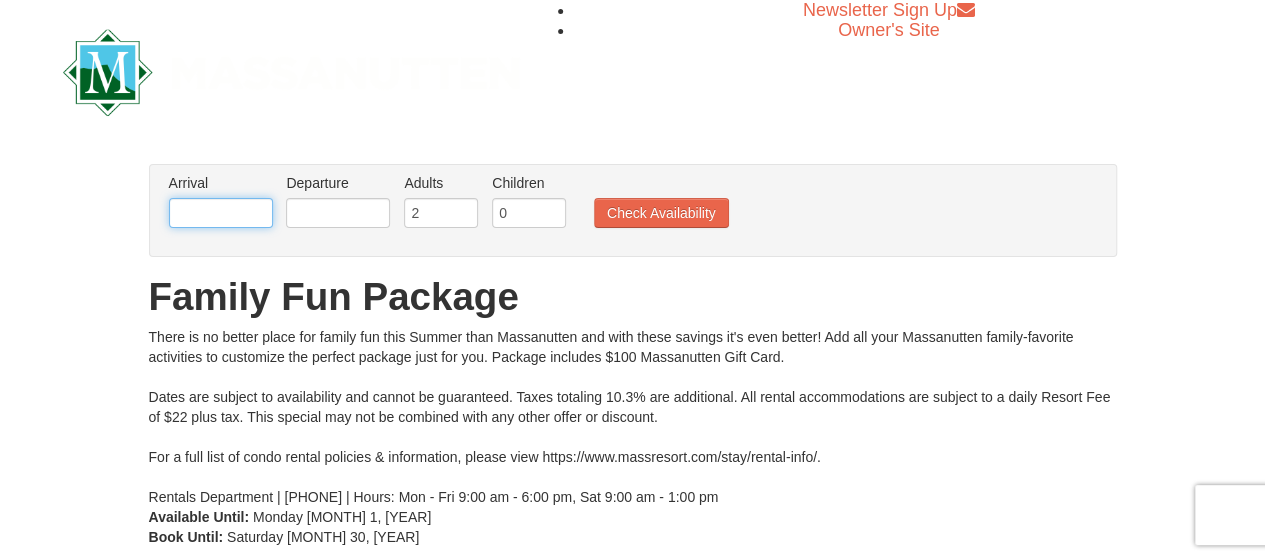 click at bounding box center (221, 213) 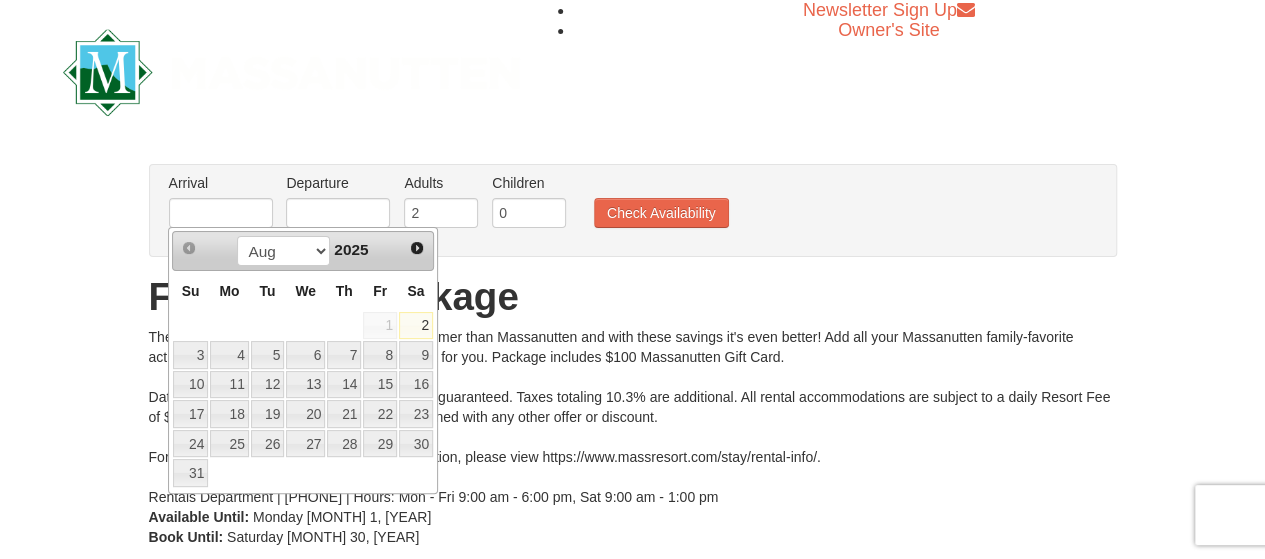 click on "×
From:
To:
Adults:
2
Children:
0
Change
Arrival Please format dates MM/DD/YYYY Please format dates MM/DD/YYYY
Departure Please format dates MM/DD/YYYY Please format dates MM/DD/YYYY
Adults
2 0" at bounding box center [632, 355] 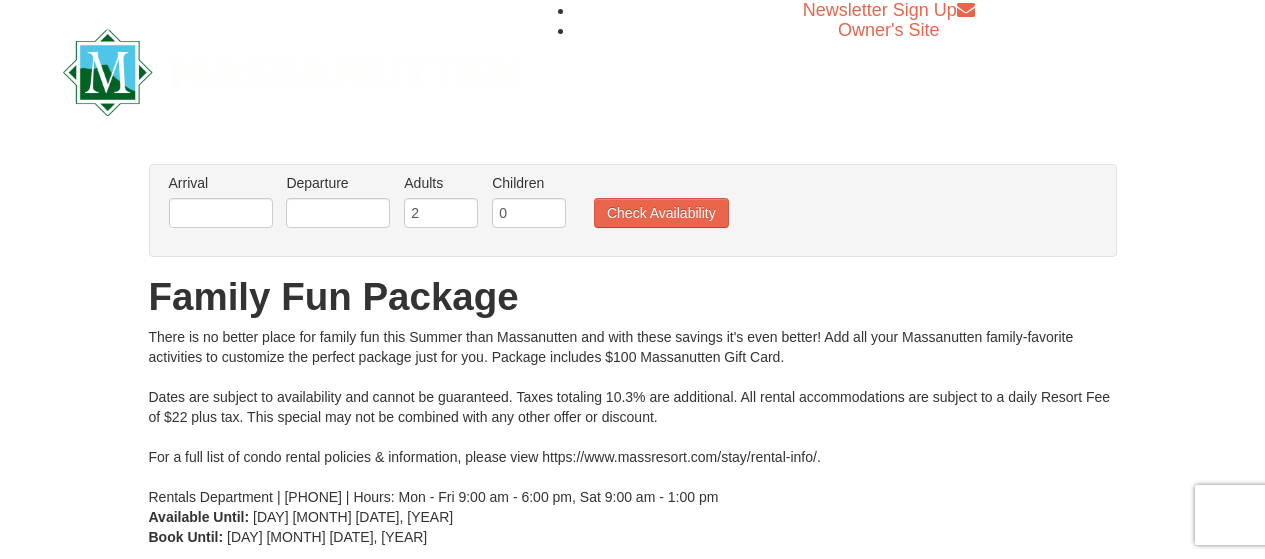scroll, scrollTop: 0, scrollLeft: 0, axis: both 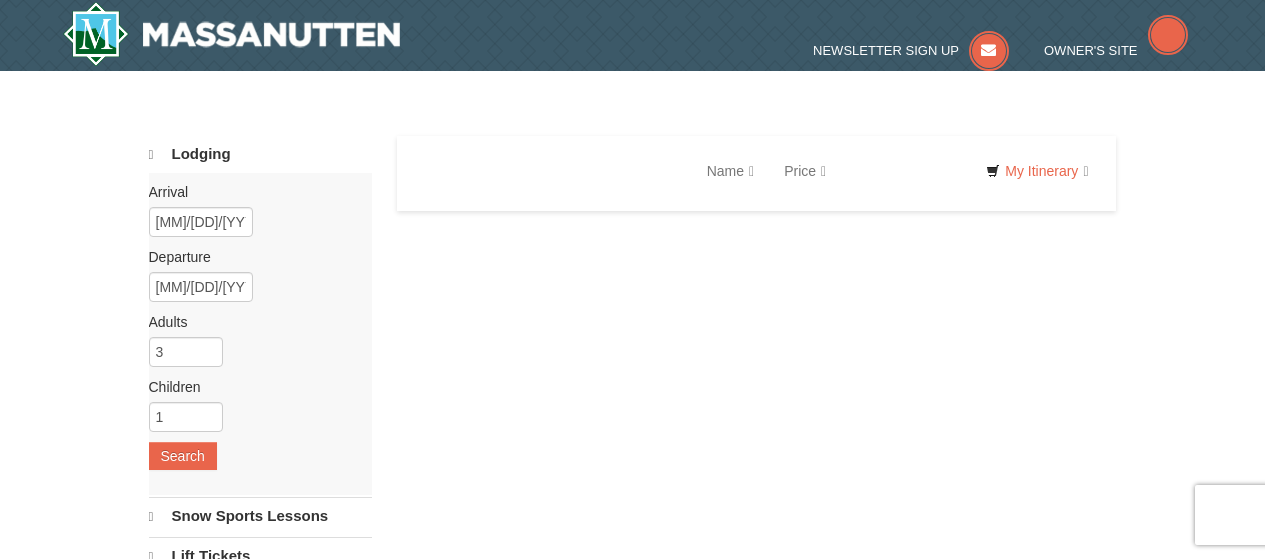 select on "8" 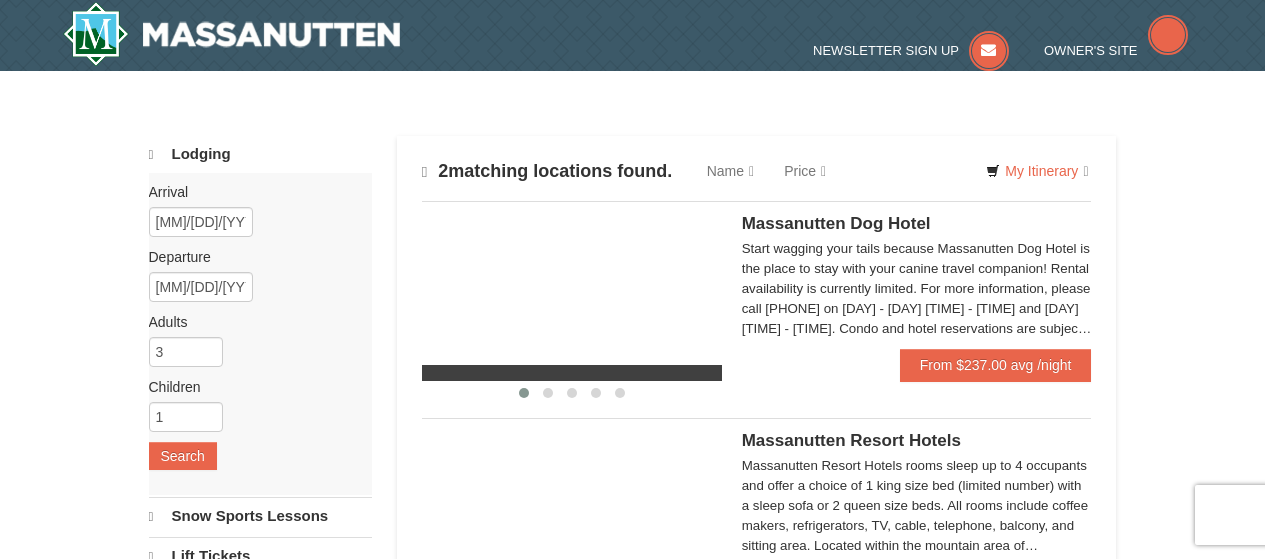 scroll, scrollTop: 0, scrollLeft: 0, axis: both 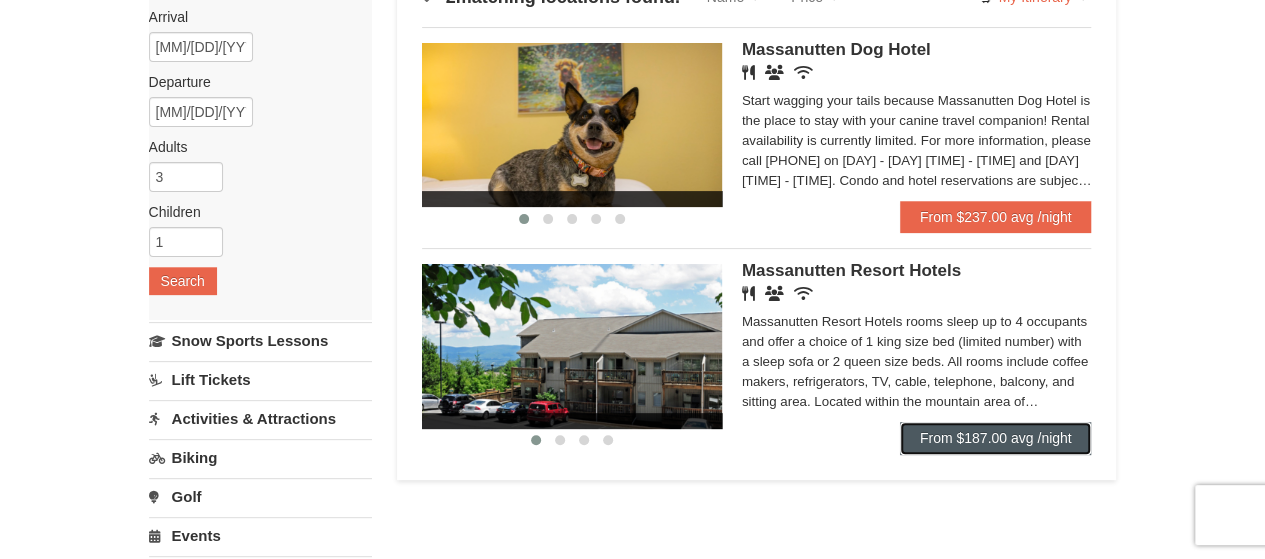 click on "From $187.00 avg /night" at bounding box center [996, 438] 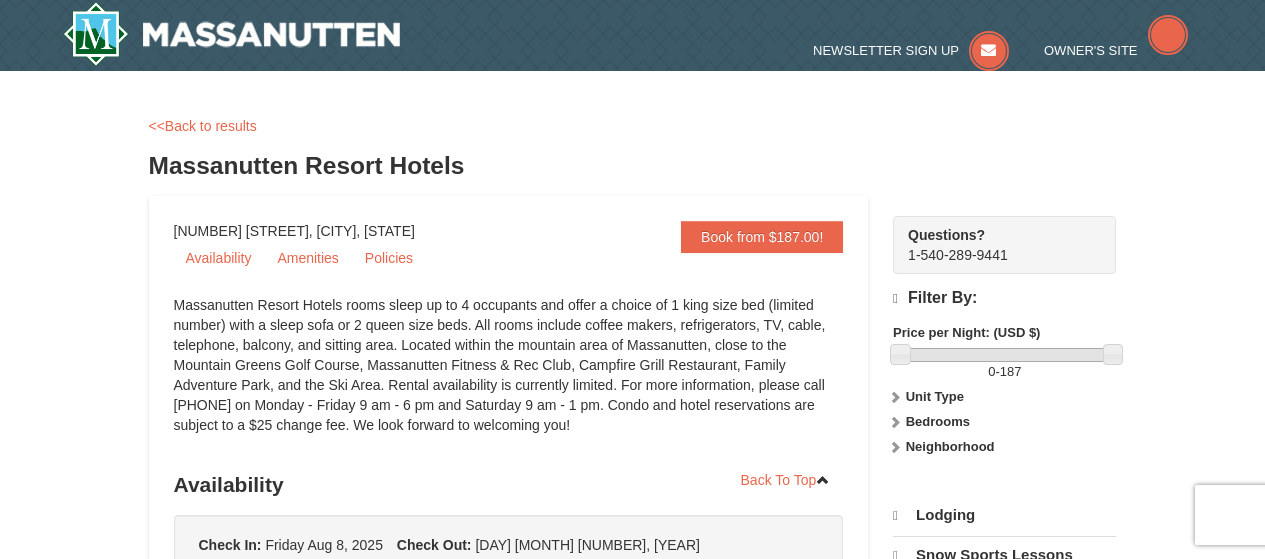 scroll, scrollTop: 0, scrollLeft: 0, axis: both 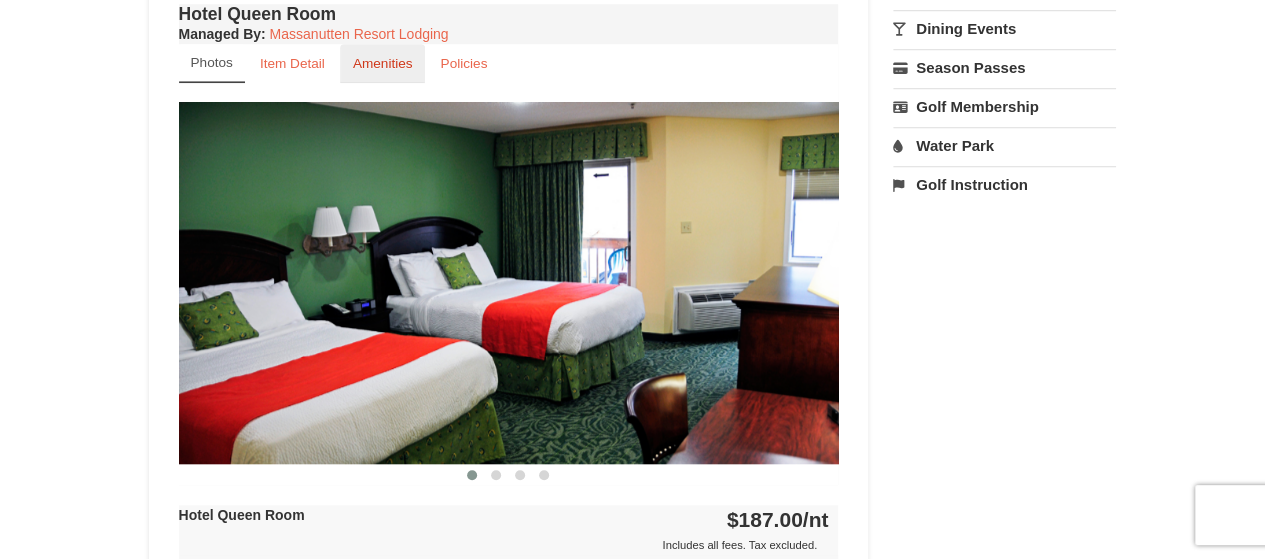 click on "Amenities" at bounding box center [383, 63] 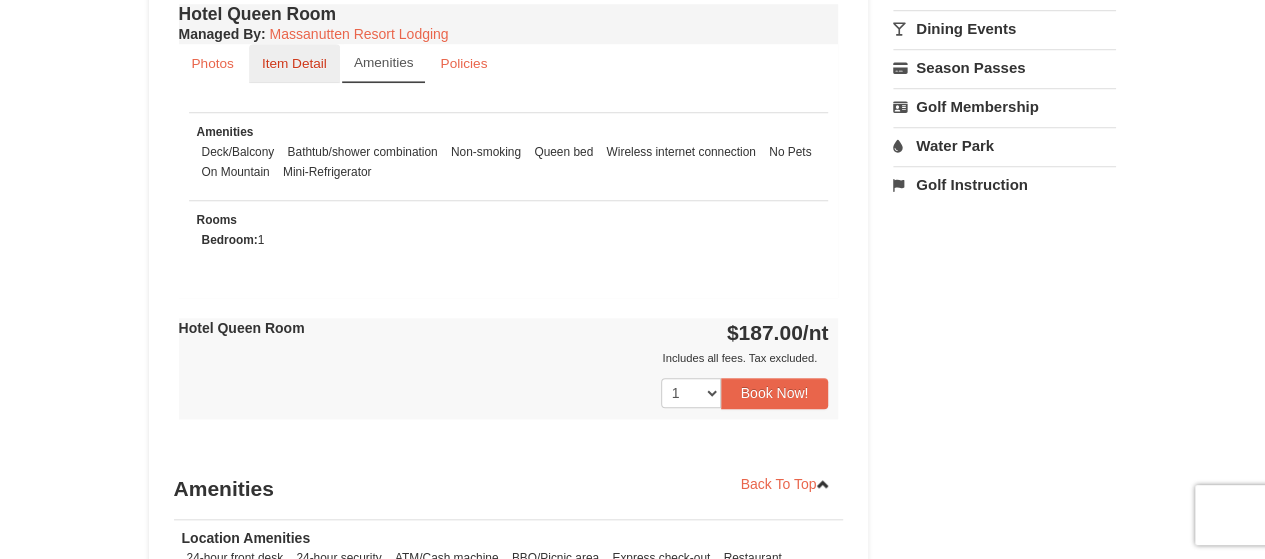 click on "Item Detail" at bounding box center [294, 63] 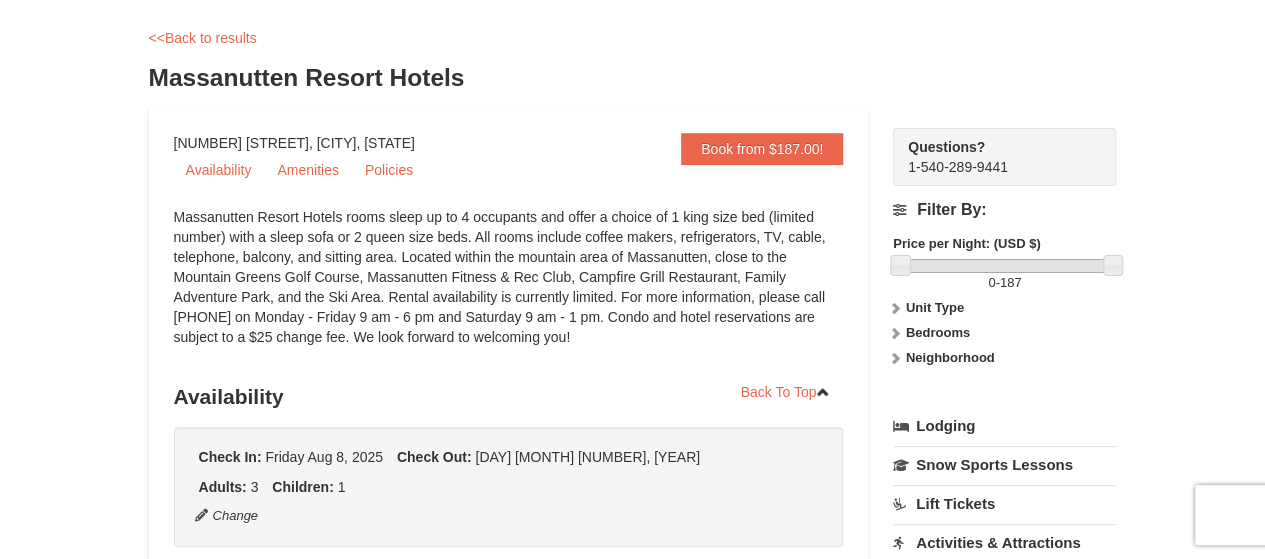 scroll, scrollTop: 84, scrollLeft: 0, axis: vertical 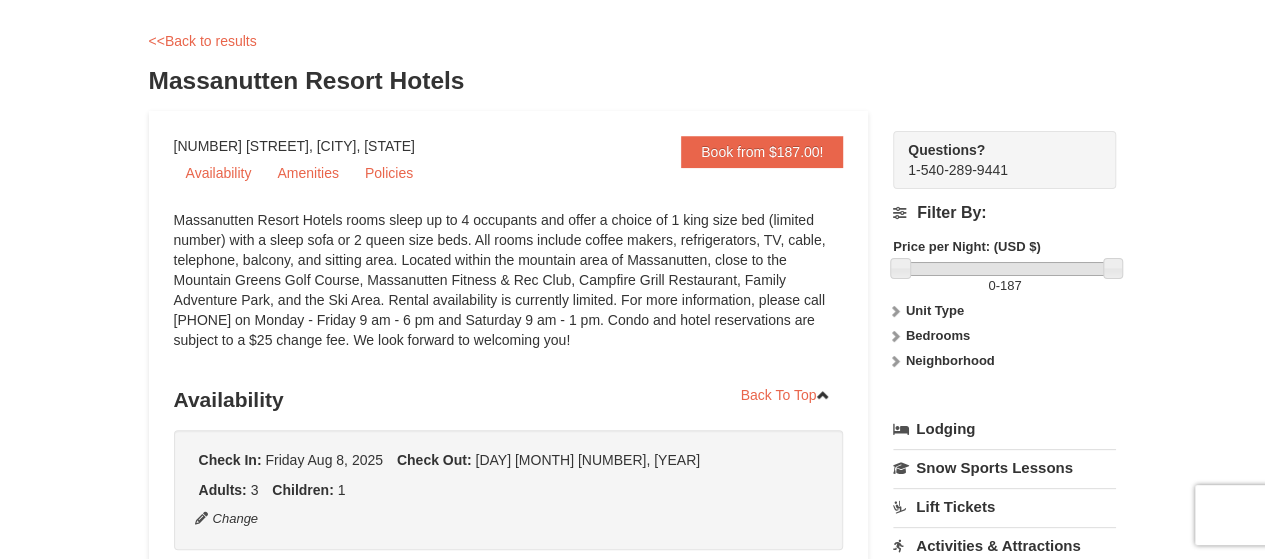 click at bounding box center (895, 336) 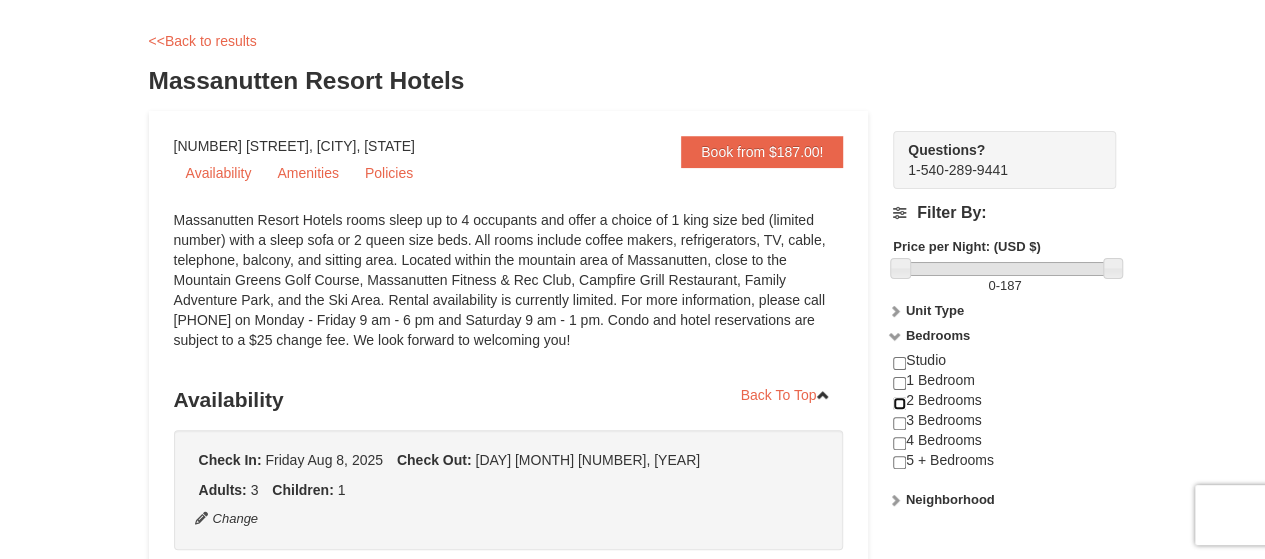 click at bounding box center [899, 403] 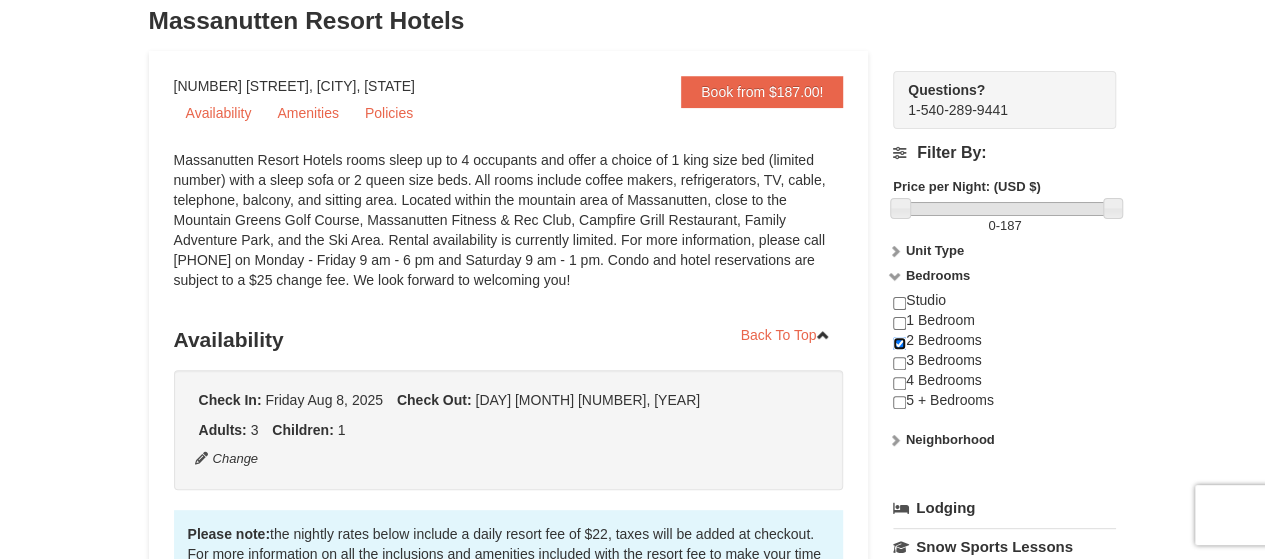 scroll, scrollTop: 157, scrollLeft: 0, axis: vertical 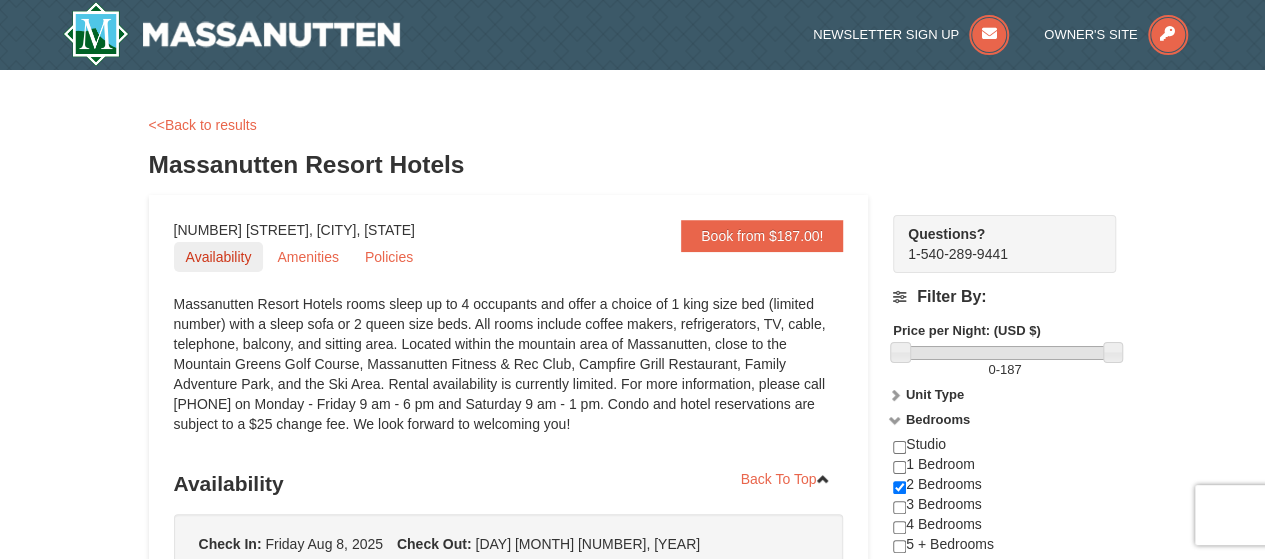 click on "Availability" at bounding box center (219, 257) 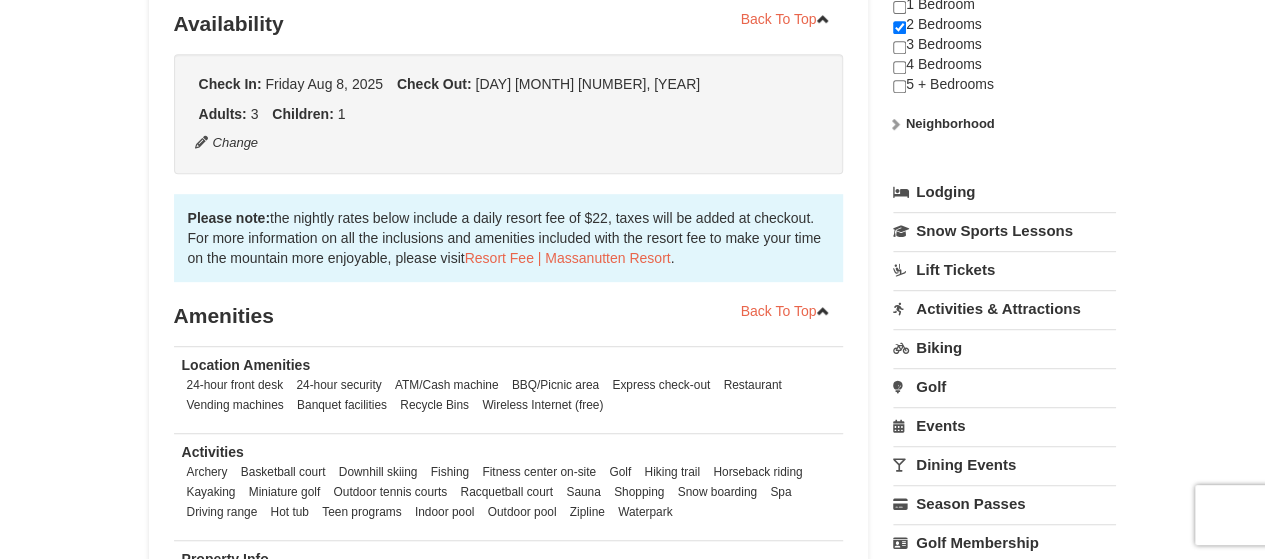 scroll, scrollTop: 464, scrollLeft: 0, axis: vertical 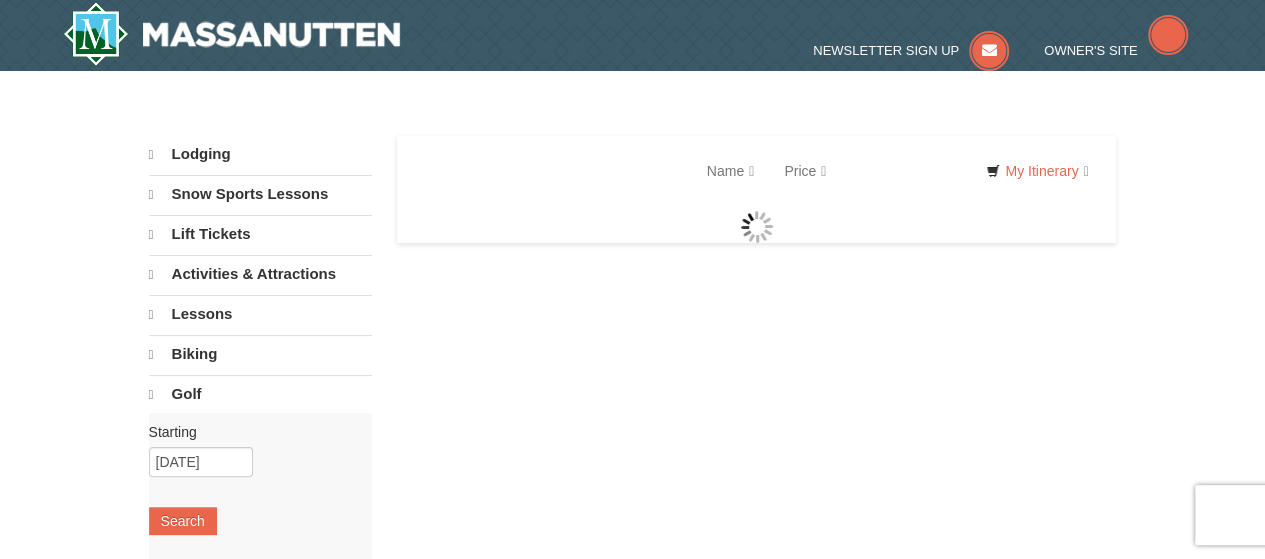select on "8" 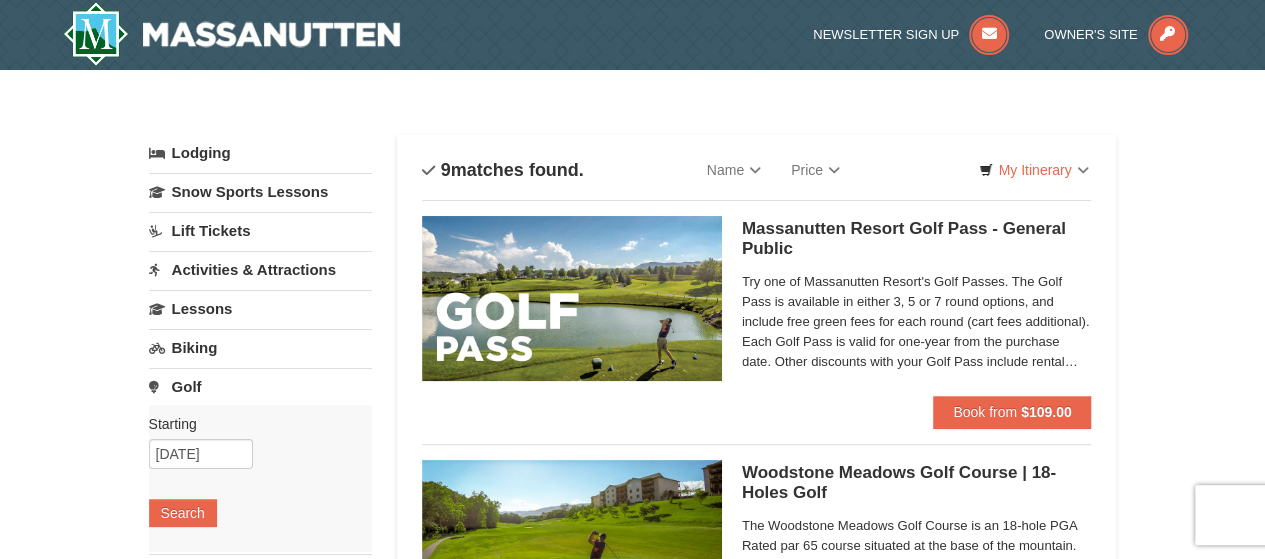 scroll, scrollTop: 0, scrollLeft: 0, axis: both 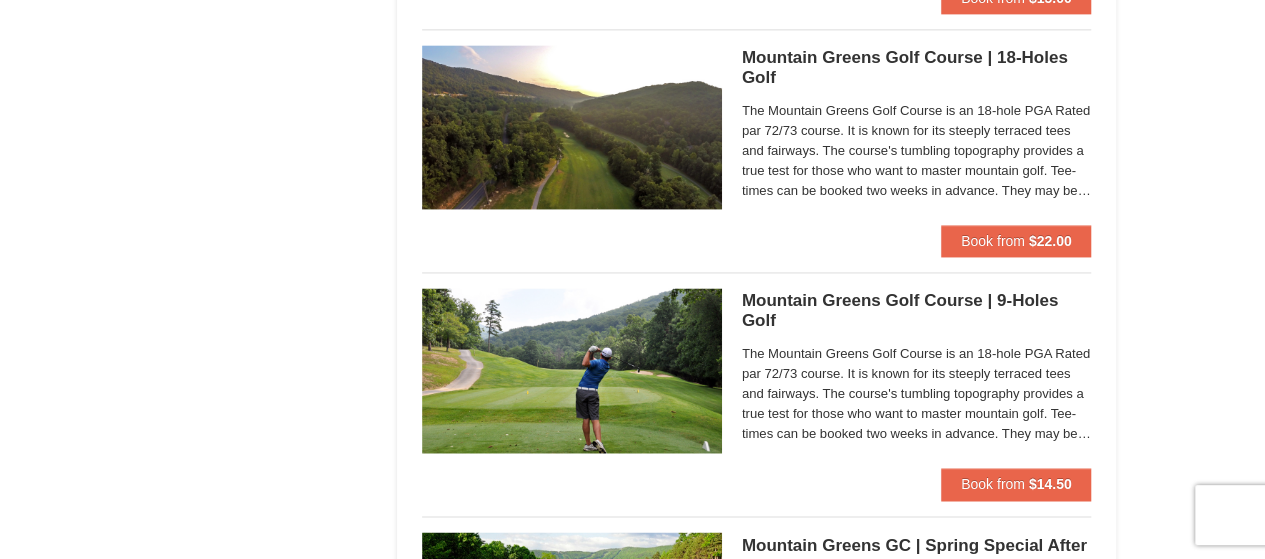 click on "Mountain Greens Golf Course |     9-Holes Golf  Mountain Greens Golf Course" at bounding box center (917, 311) 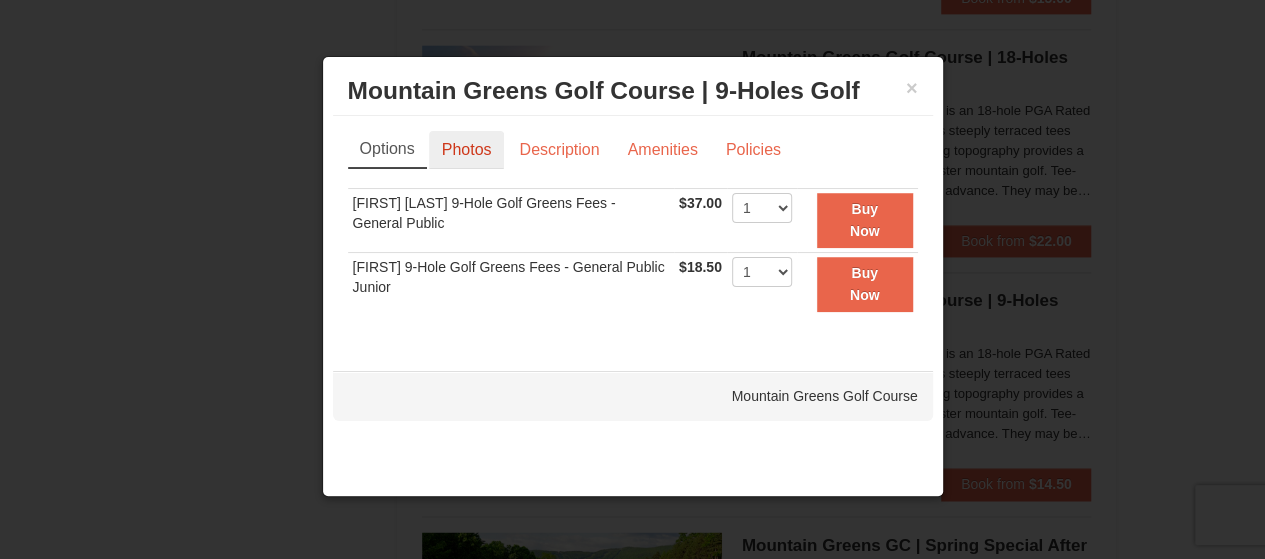 click on "Photos" at bounding box center (467, 150) 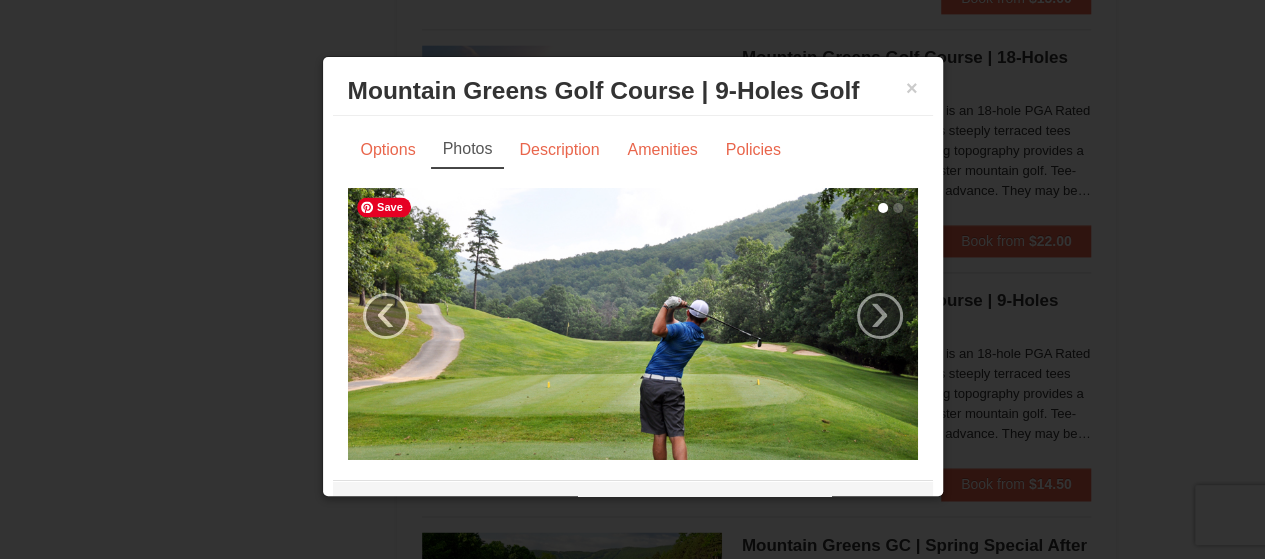 click at bounding box center (633, 344) 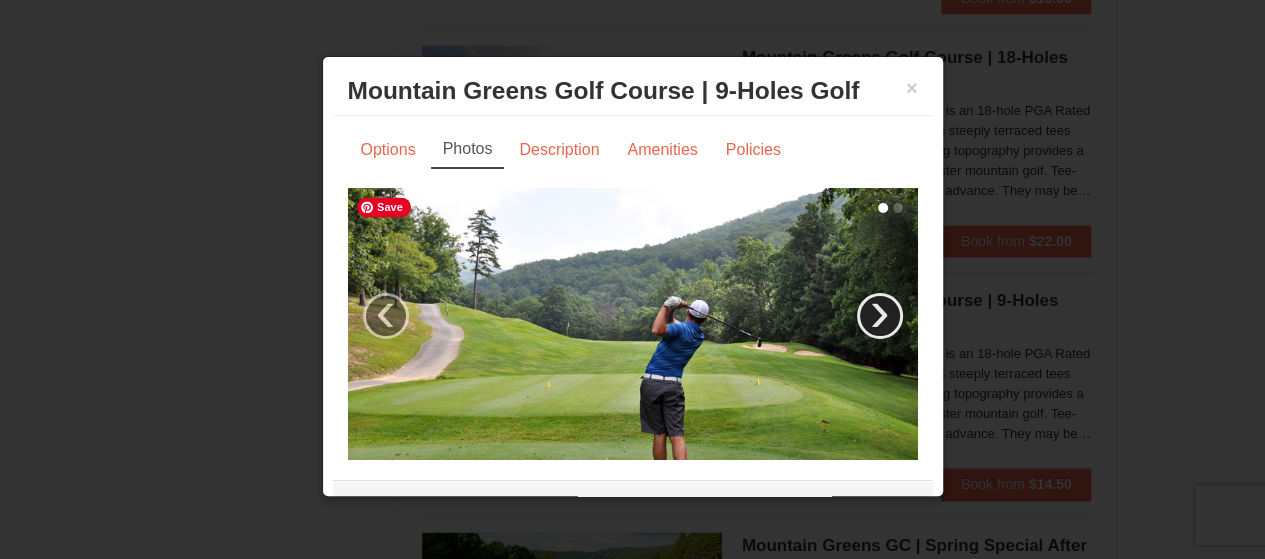 click on "›" at bounding box center [880, 316] 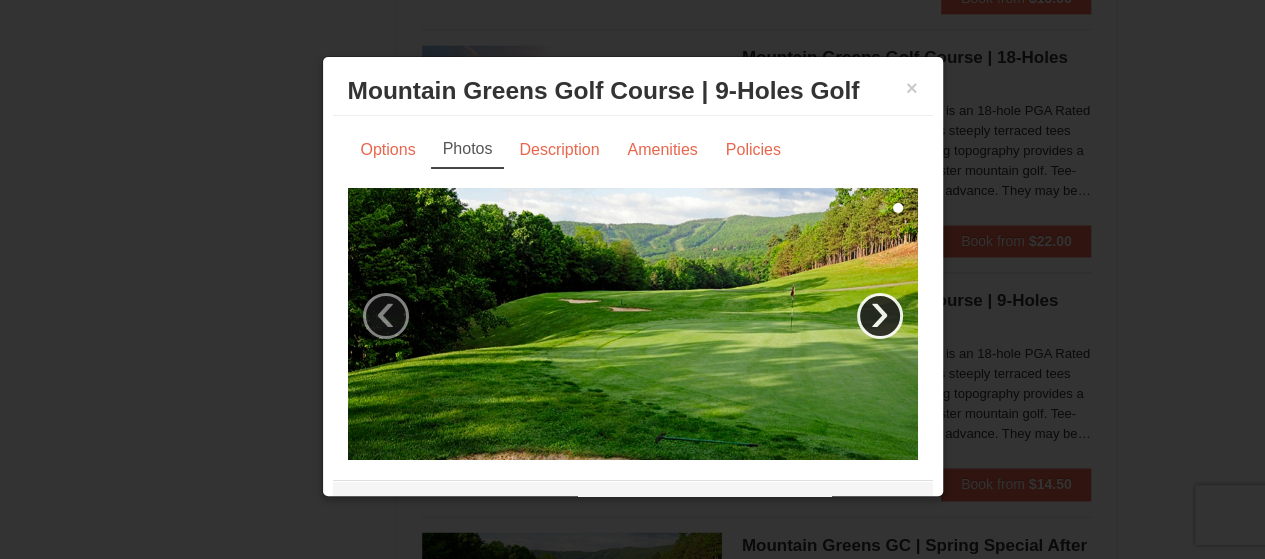 click on "›" at bounding box center (880, 316) 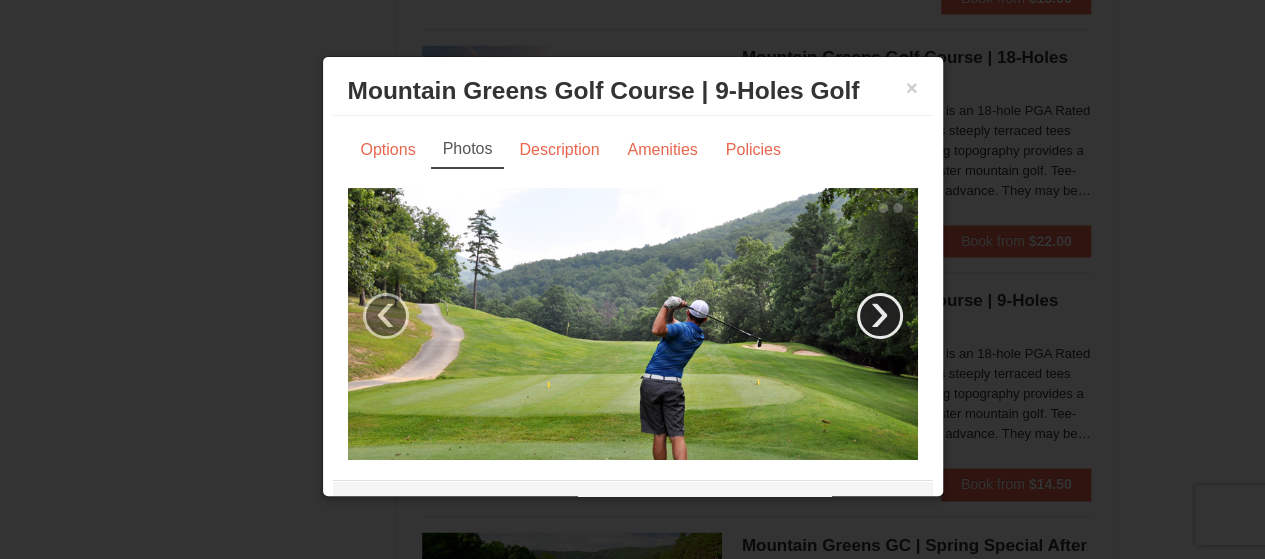 click on "›" at bounding box center [880, 316] 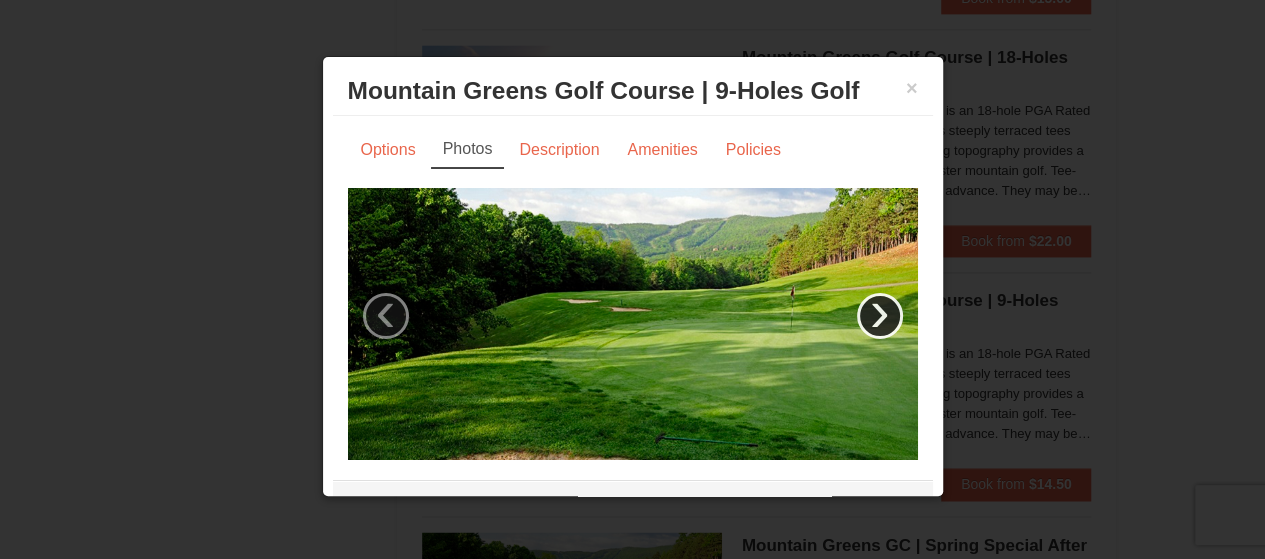 click on "›" at bounding box center (880, 316) 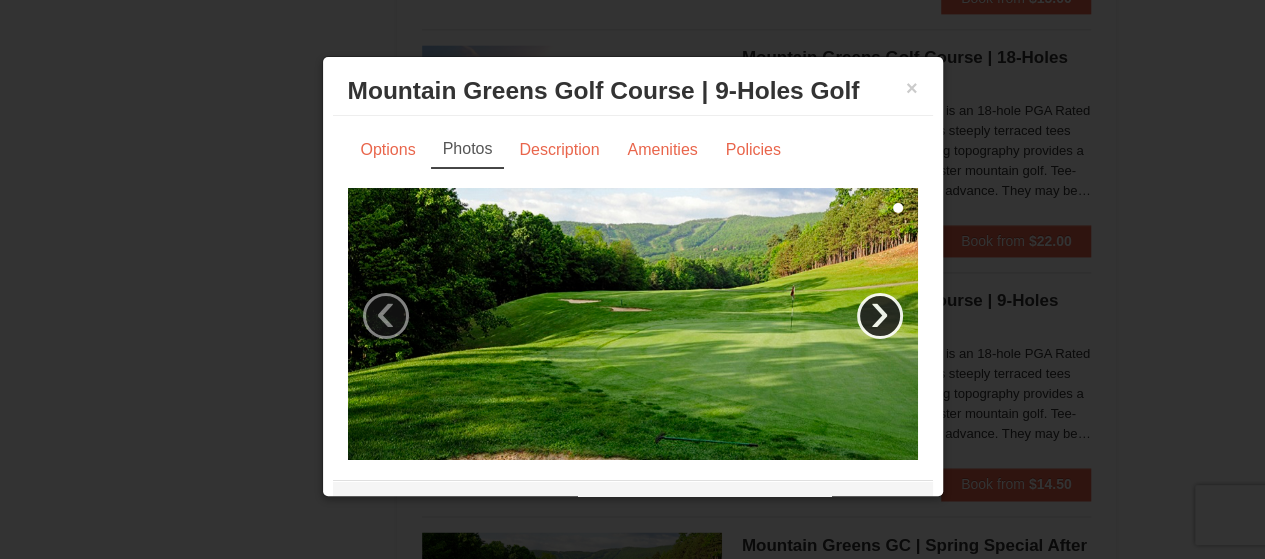 click on "›" at bounding box center (880, 316) 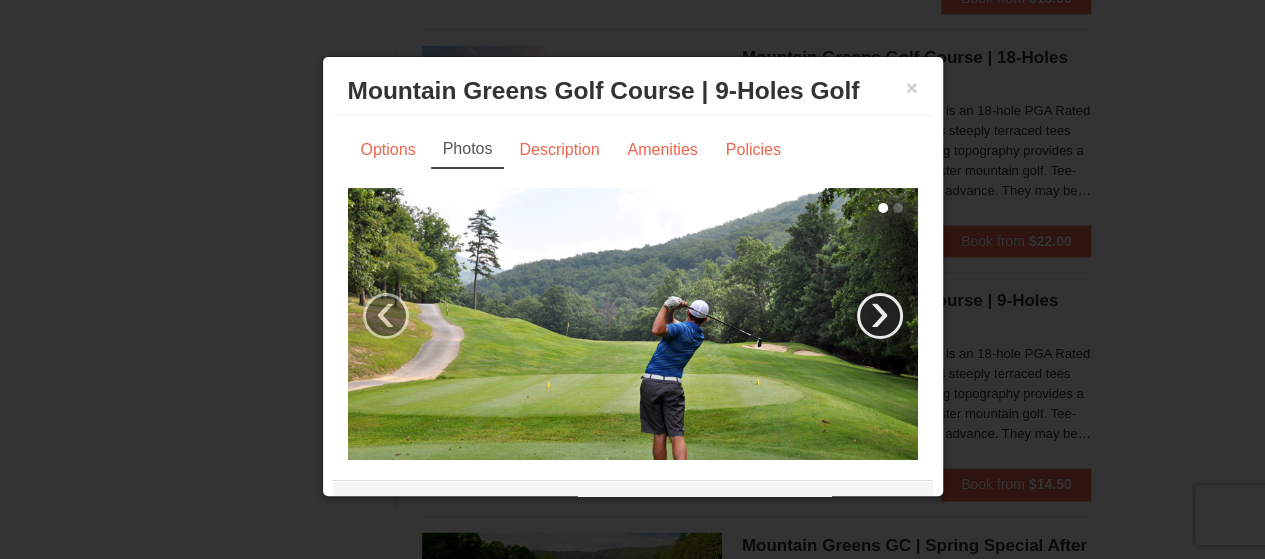 click on "›" at bounding box center (880, 316) 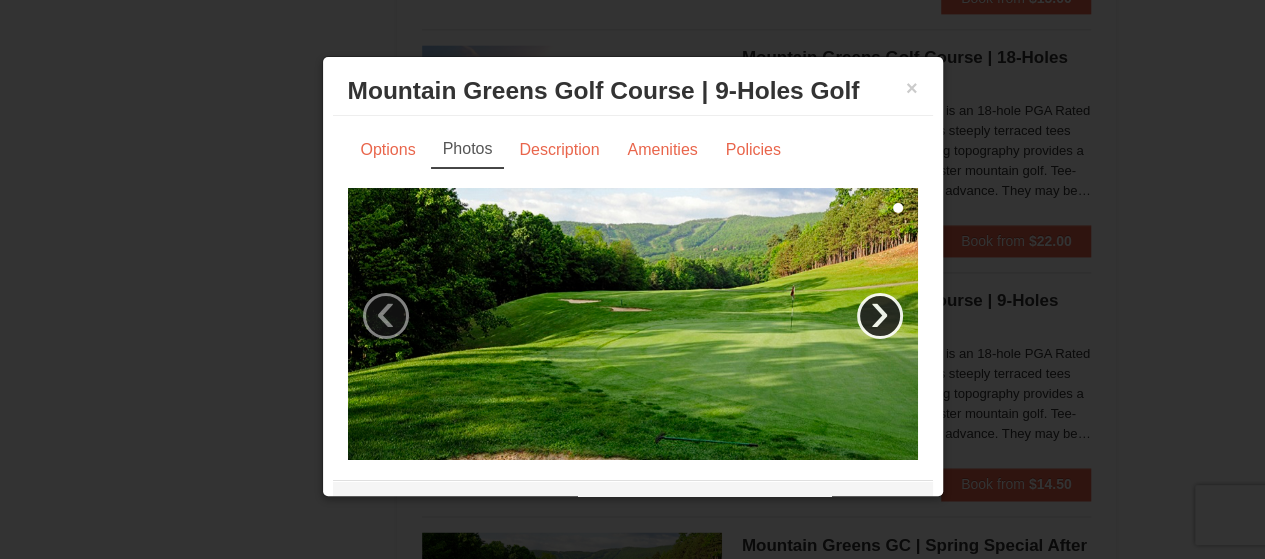 click on "›" at bounding box center [880, 316] 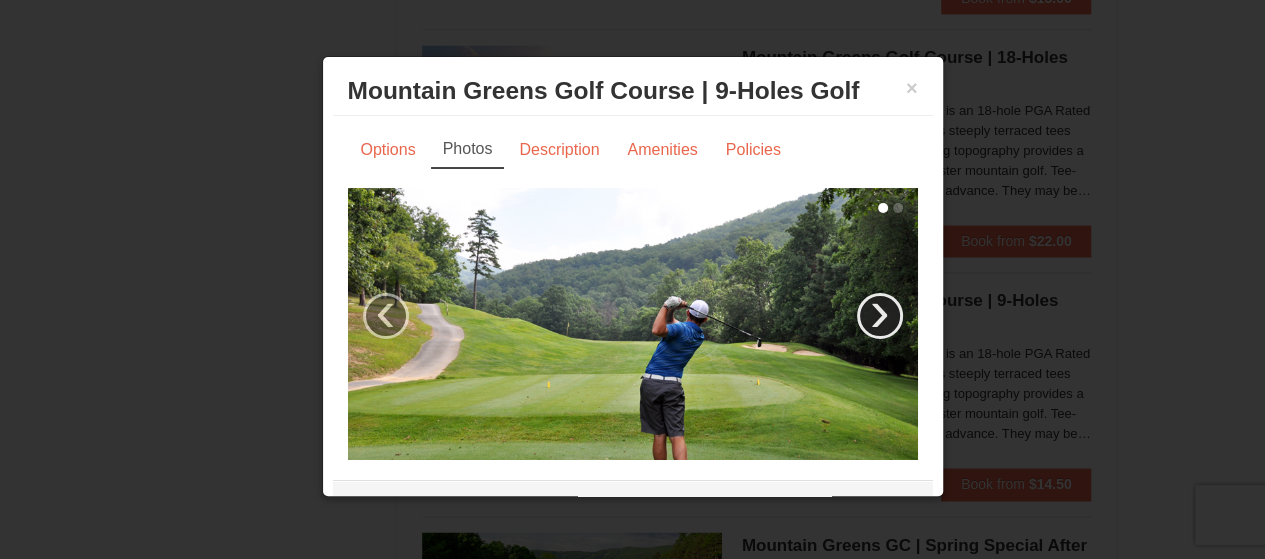 click on "›" at bounding box center (880, 316) 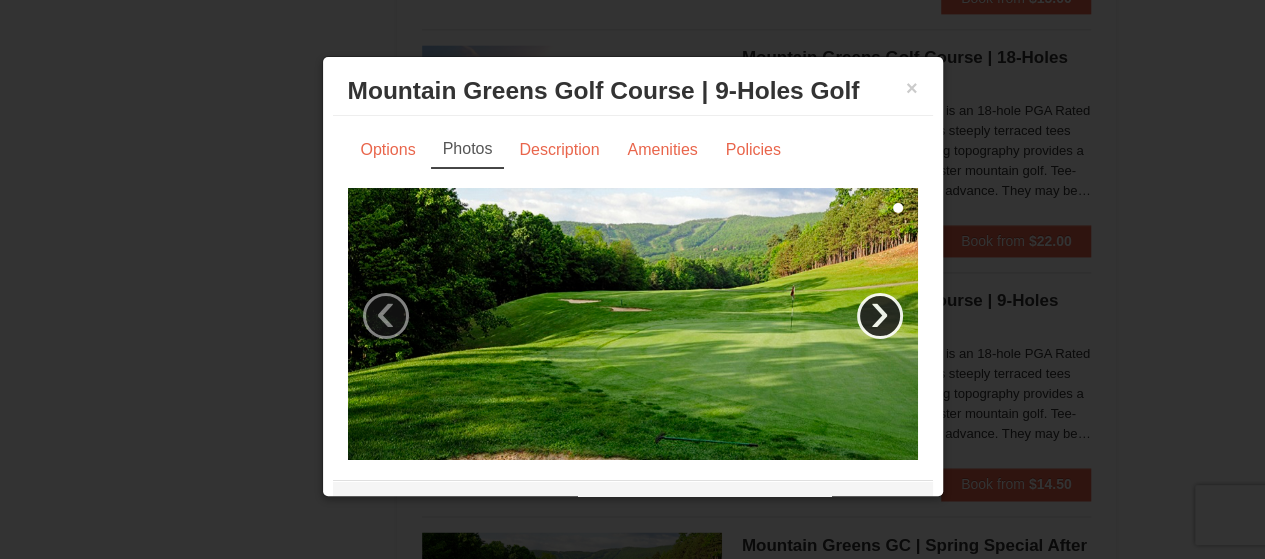 click on "›" at bounding box center (880, 316) 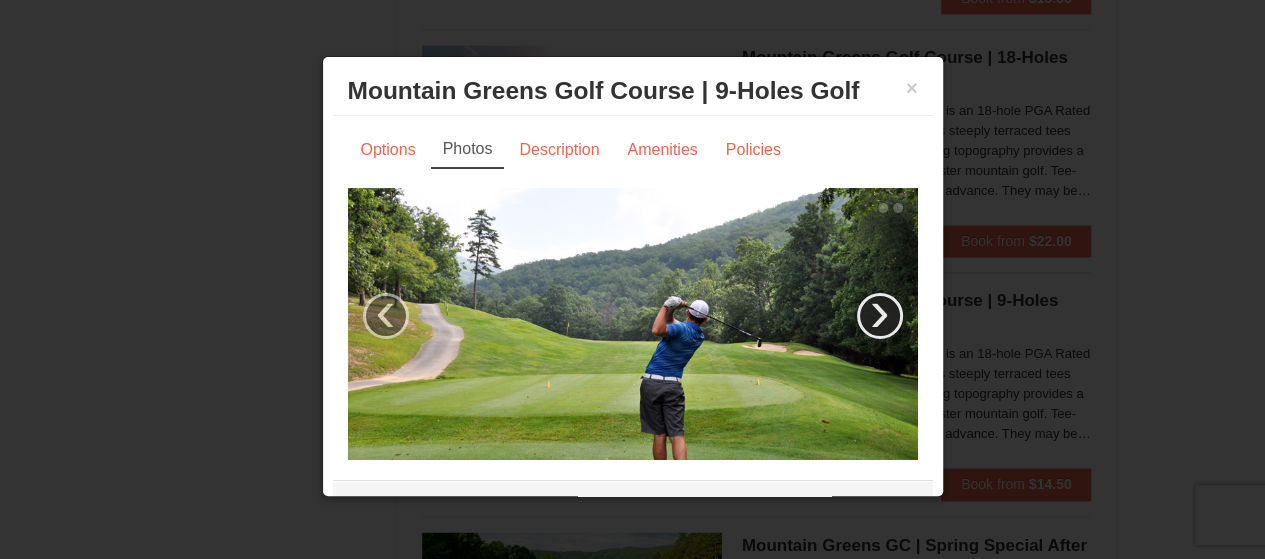 click on "›" at bounding box center [880, 316] 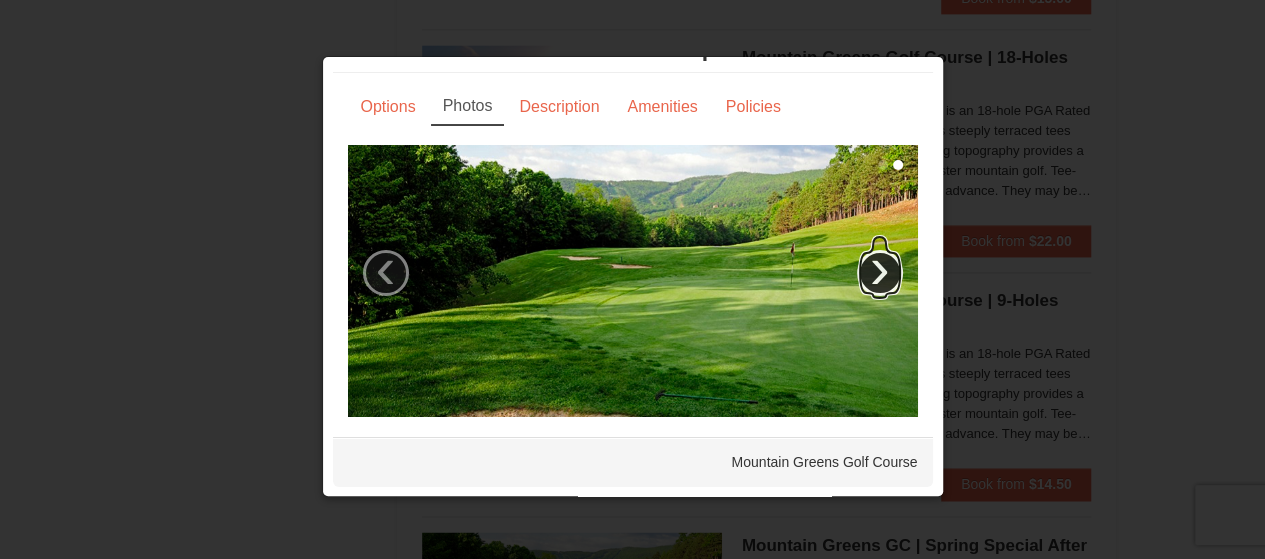 scroll, scrollTop: 0, scrollLeft: 0, axis: both 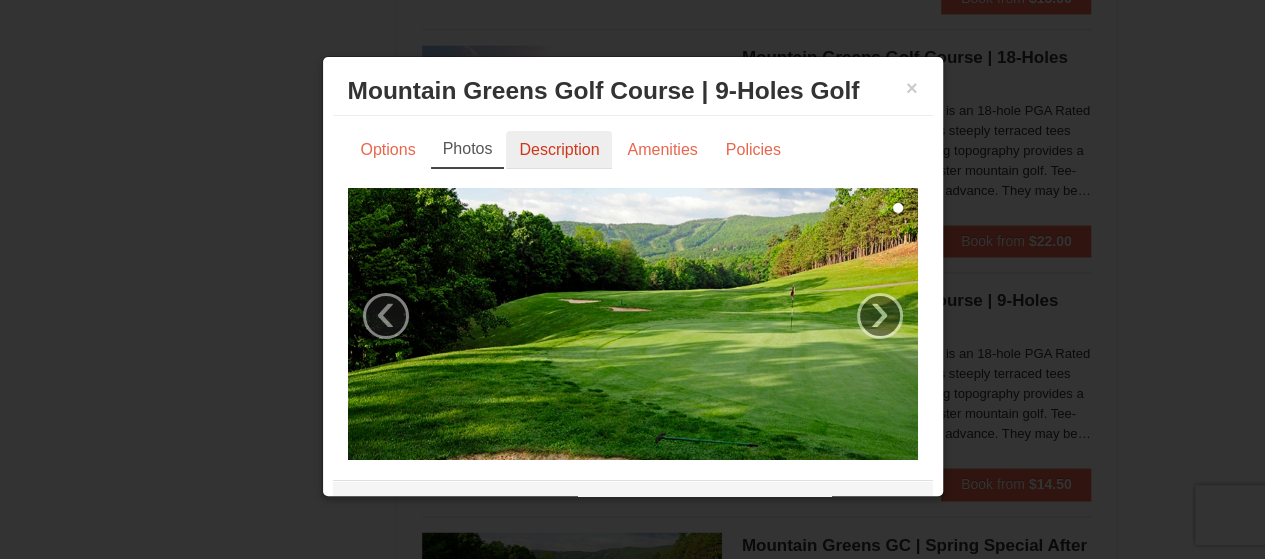 click on "Description" at bounding box center (559, 150) 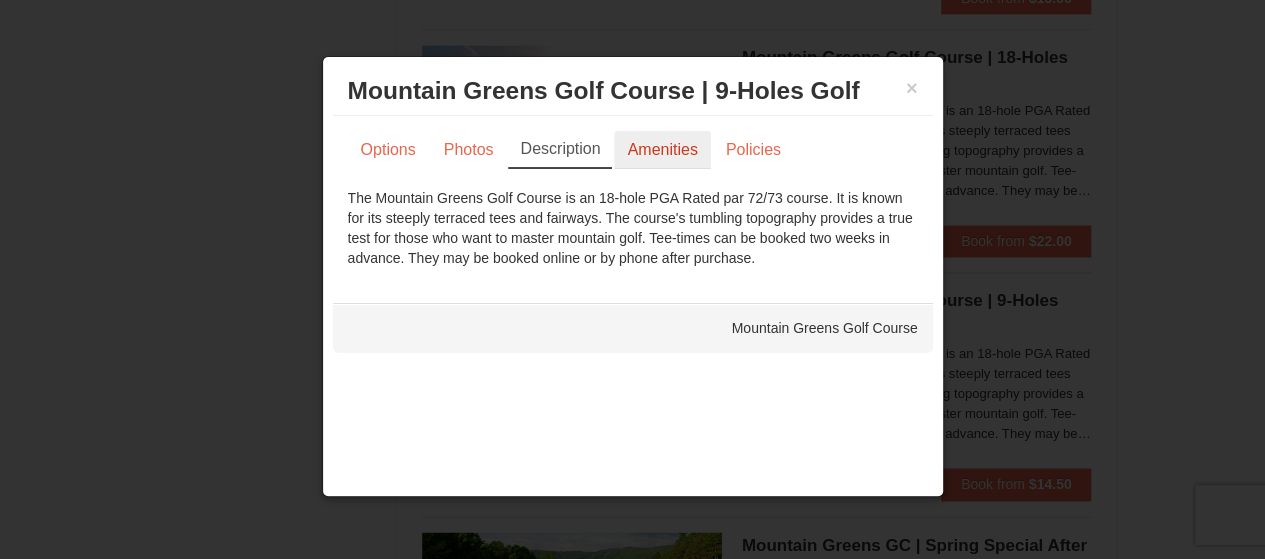 click on "Amenities" at bounding box center (662, 150) 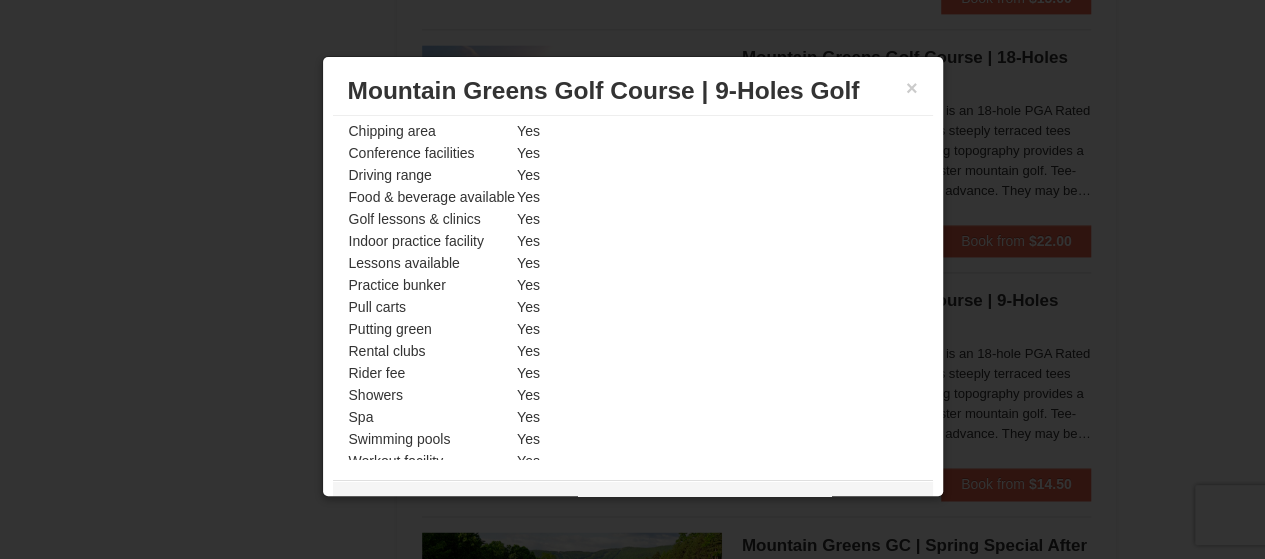 scroll, scrollTop: 268, scrollLeft: 0, axis: vertical 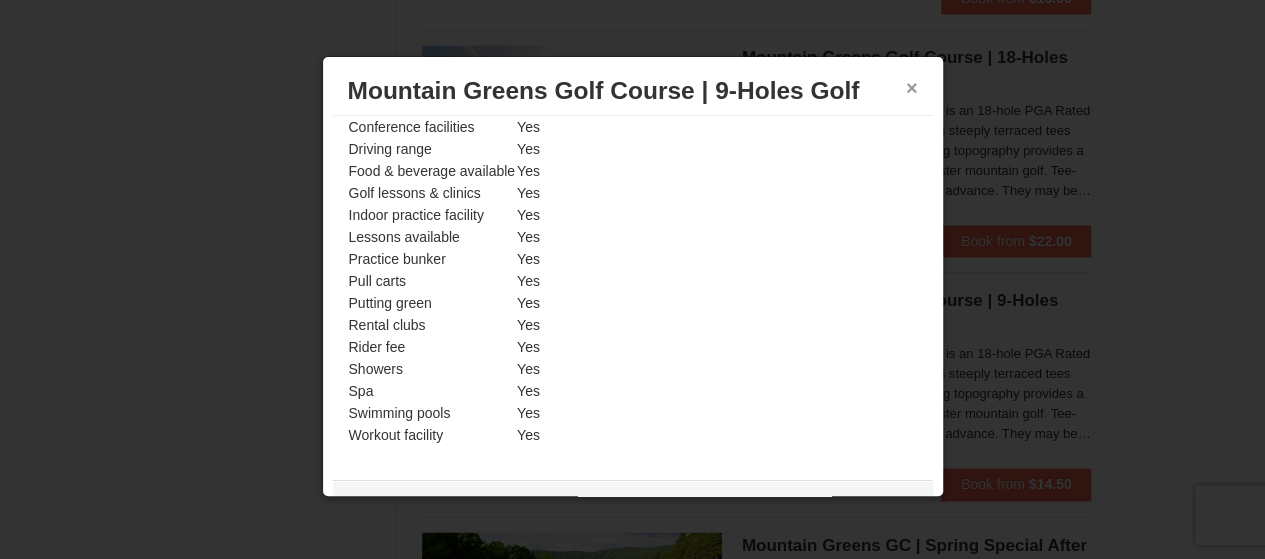 click on "×" at bounding box center [912, 88] 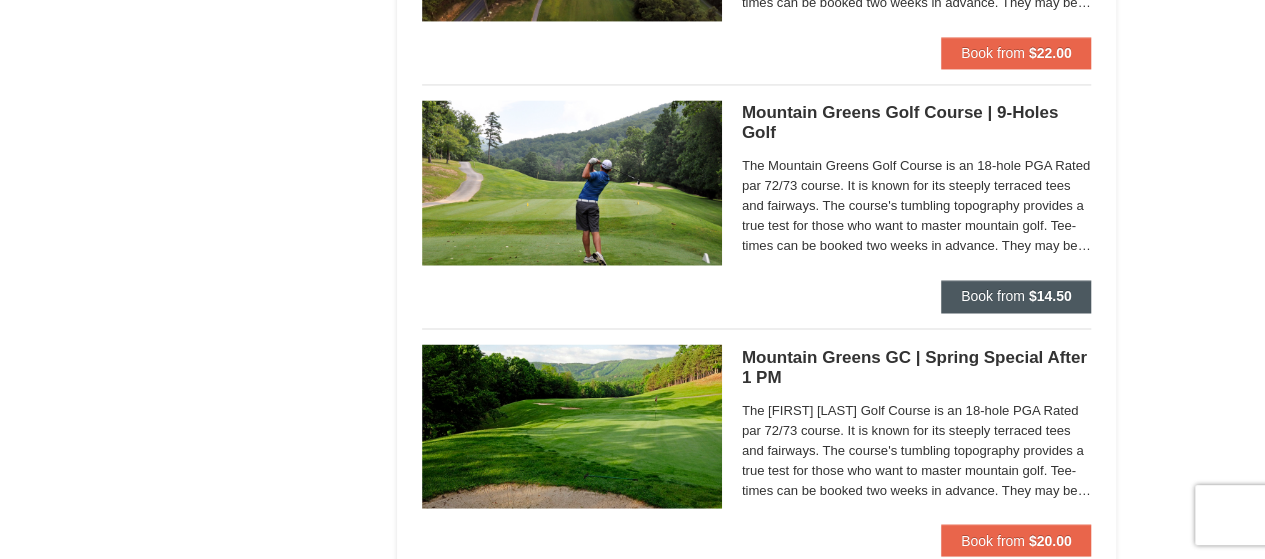 scroll, scrollTop: 1577, scrollLeft: 0, axis: vertical 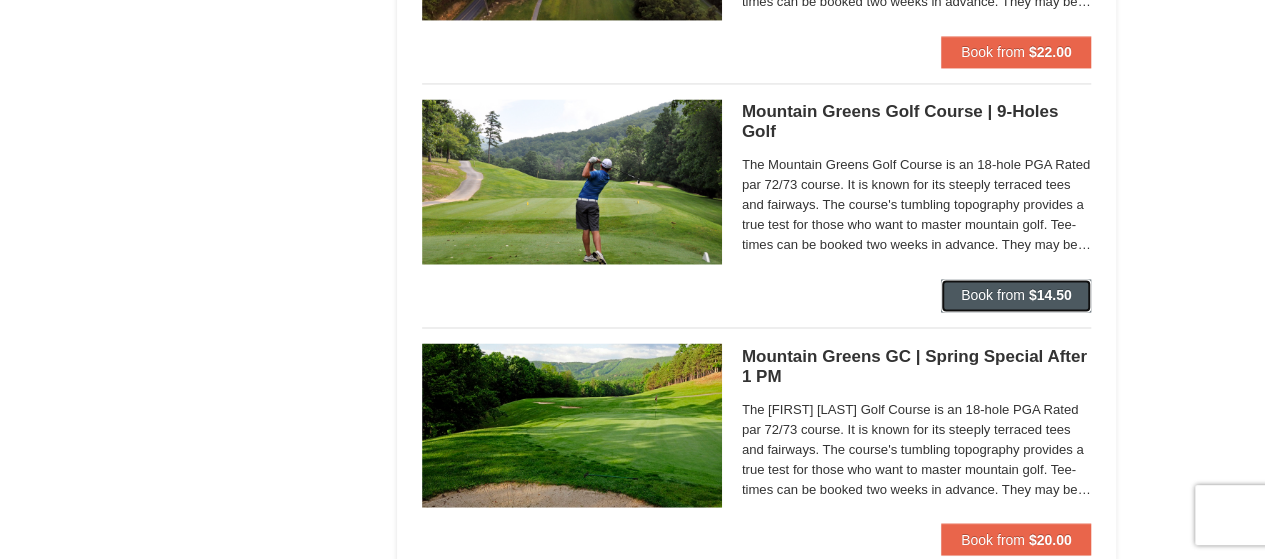 click on "Book from" at bounding box center [993, 295] 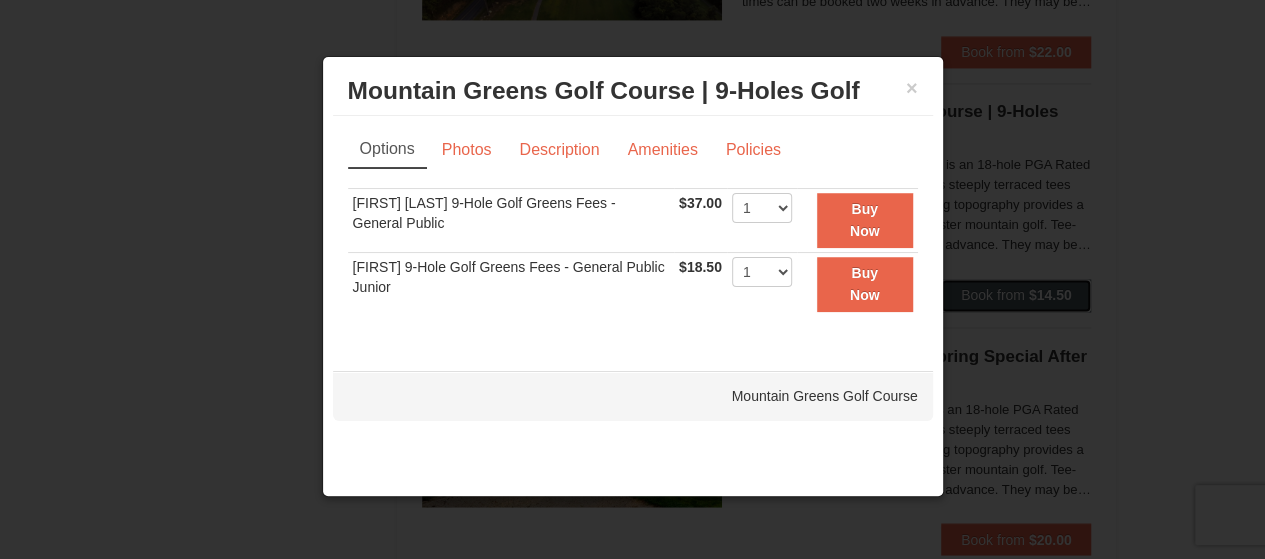 scroll, scrollTop: 0, scrollLeft: 0, axis: both 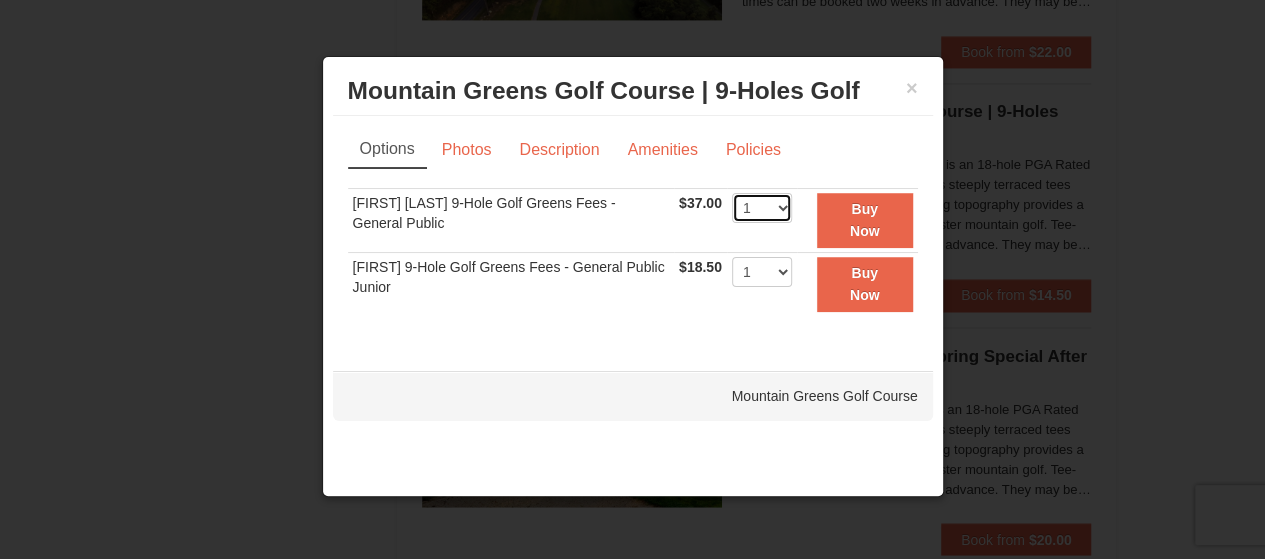 click on "1
2
3
4
5
6
7
8
9
10
11
12
13
14
15
16
17
18
19
20" at bounding box center (762, 208) 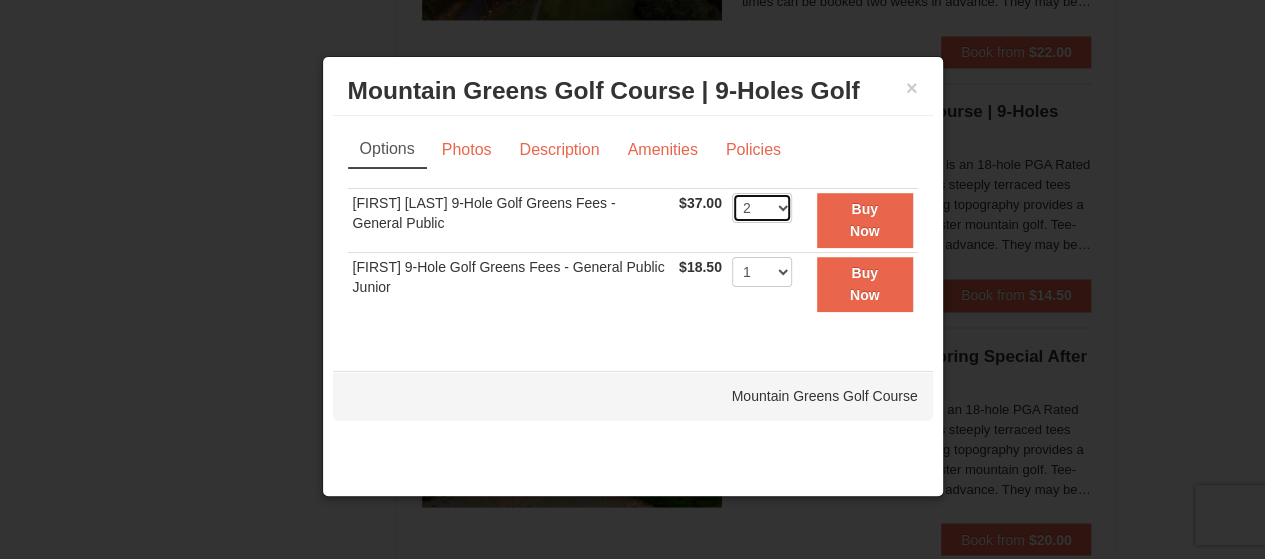 click on "1
2
3
4
5
6
7
8
9
10
11
12
13
14
15
16
17
18
19
20" at bounding box center (762, 208) 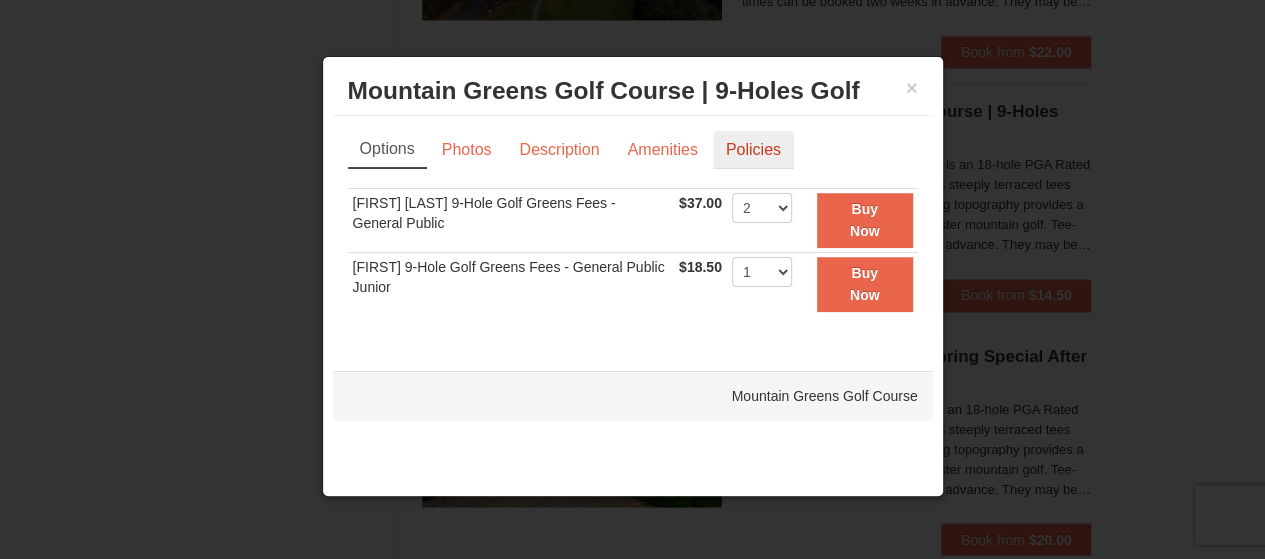 click on "Policies" at bounding box center [753, 150] 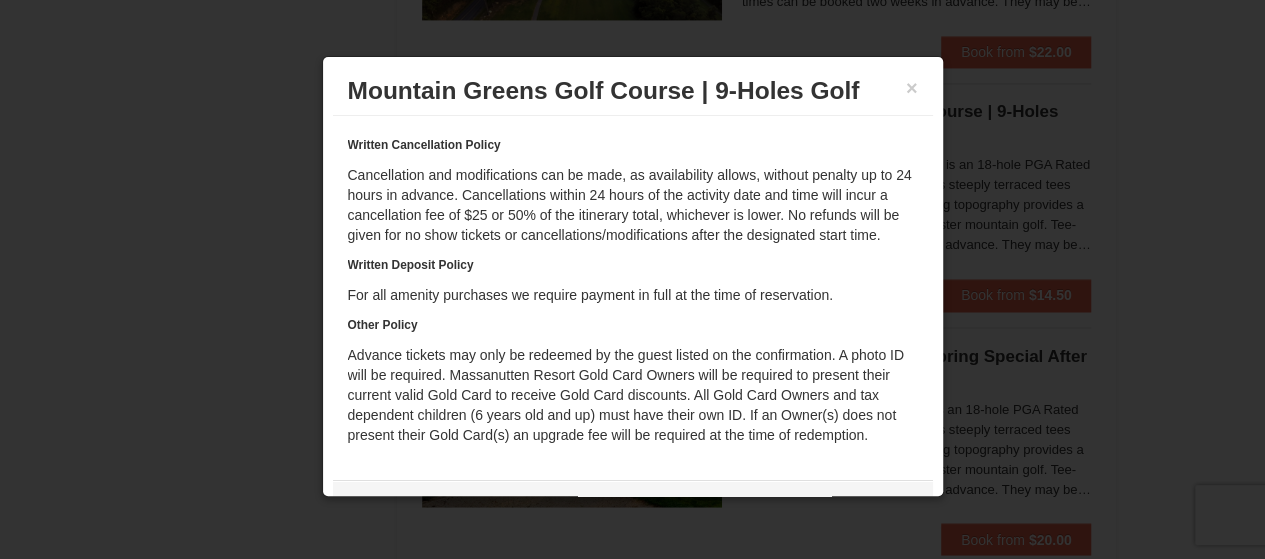 scroll, scrollTop: 102, scrollLeft: 0, axis: vertical 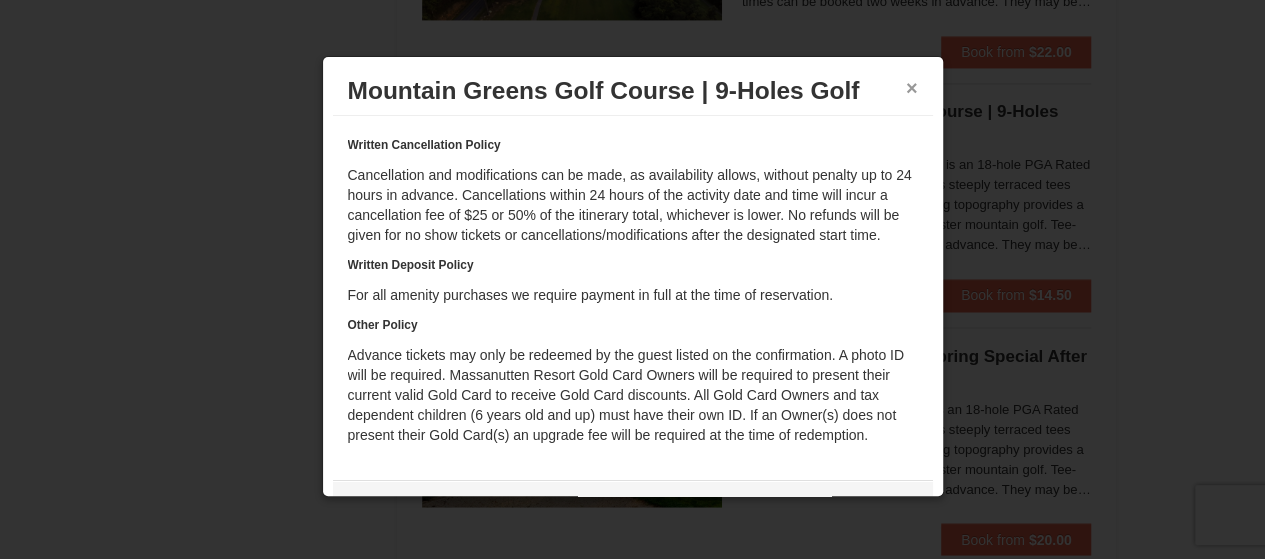 click on "×" at bounding box center (912, 88) 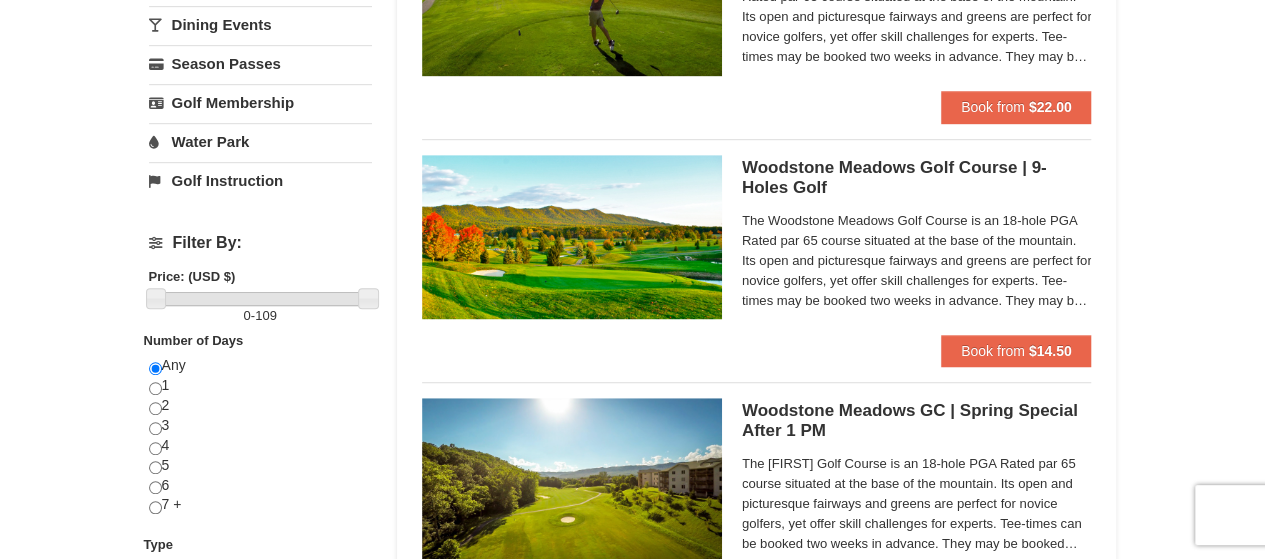 scroll, scrollTop: 567, scrollLeft: 0, axis: vertical 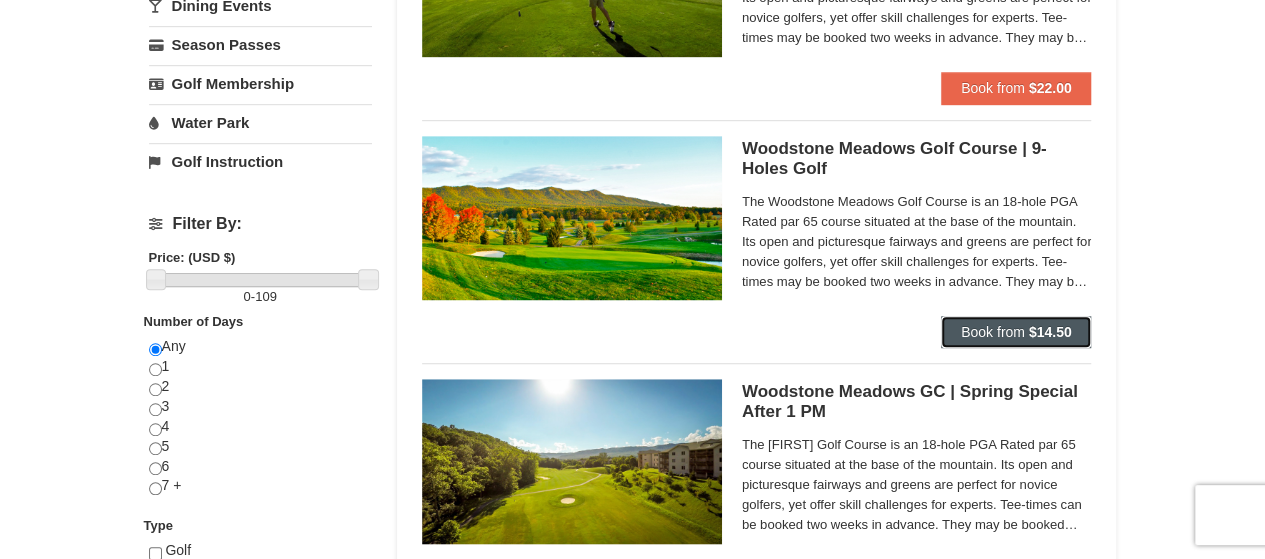 click on "Book from" at bounding box center (993, 332) 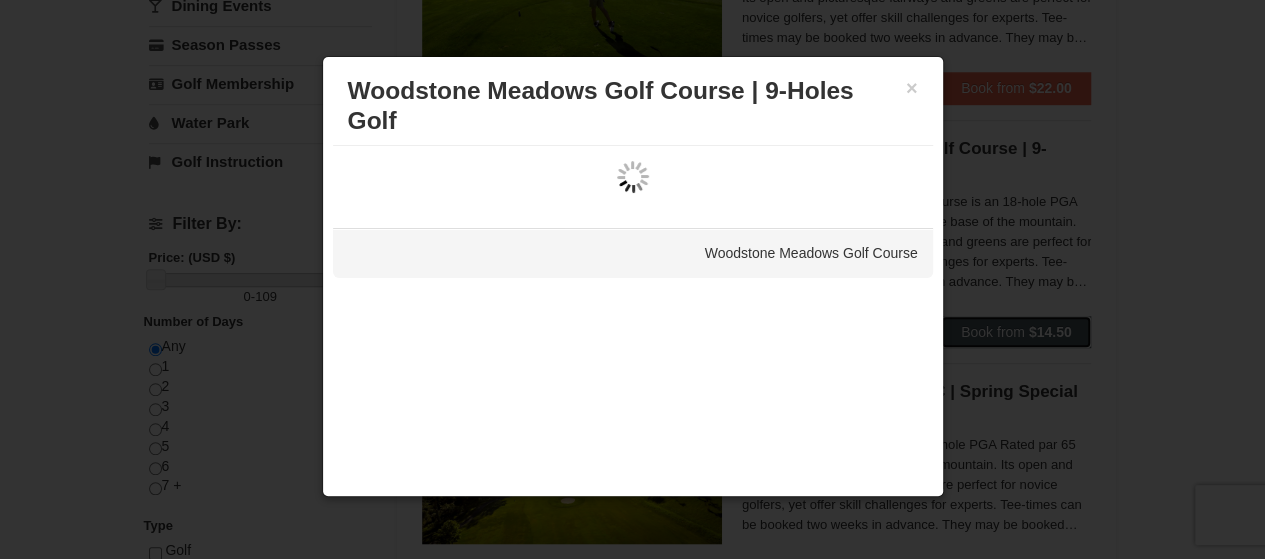 scroll, scrollTop: 0, scrollLeft: 0, axis: both 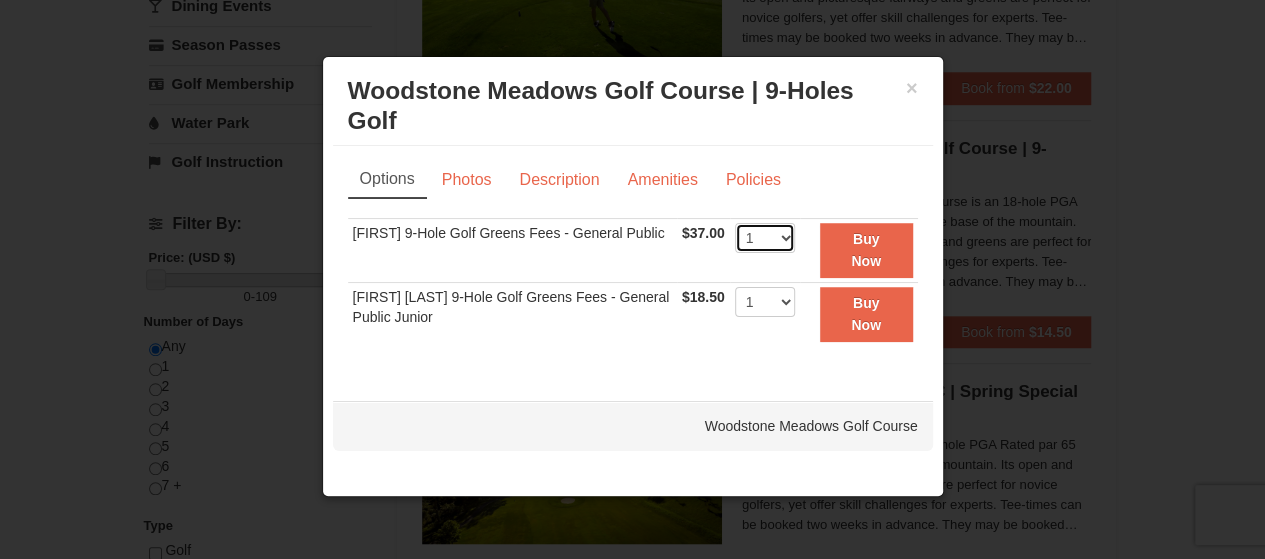 click on "1
2
3
4" at bounding box center (765, 238) 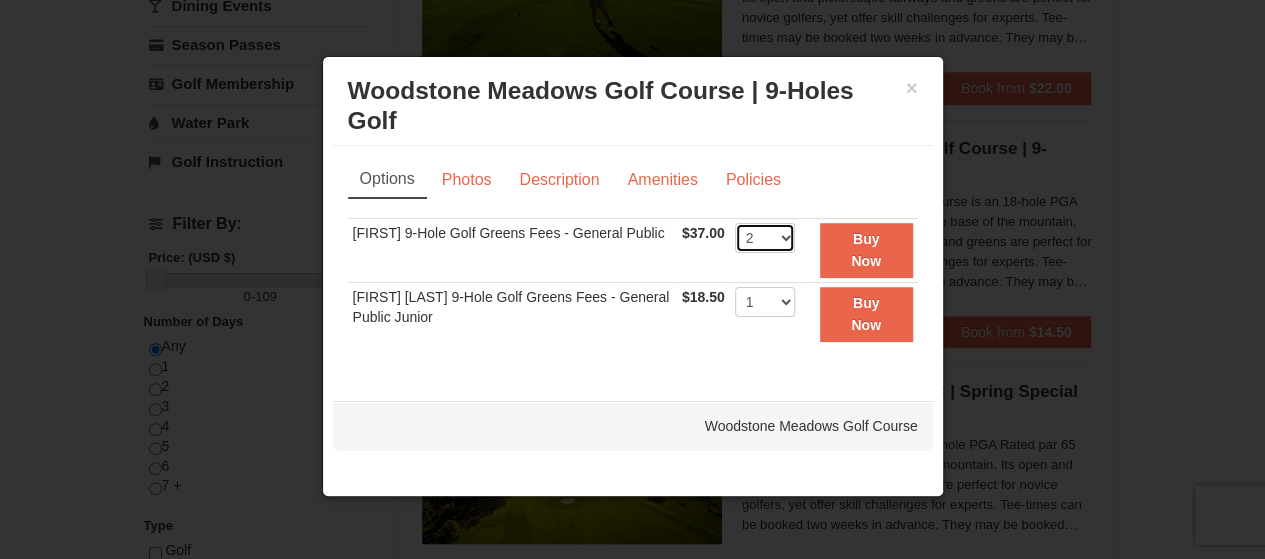 click on "1
2
3
4" at bounding box center [765, 238] 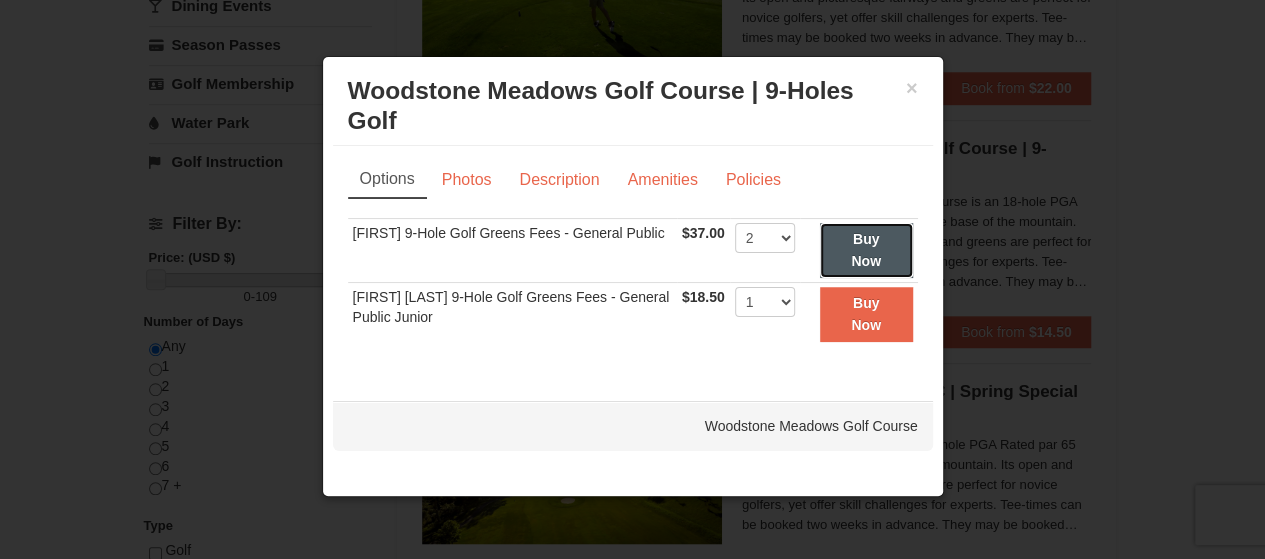 click on "Buy Now" at bounding box center (866, 250) 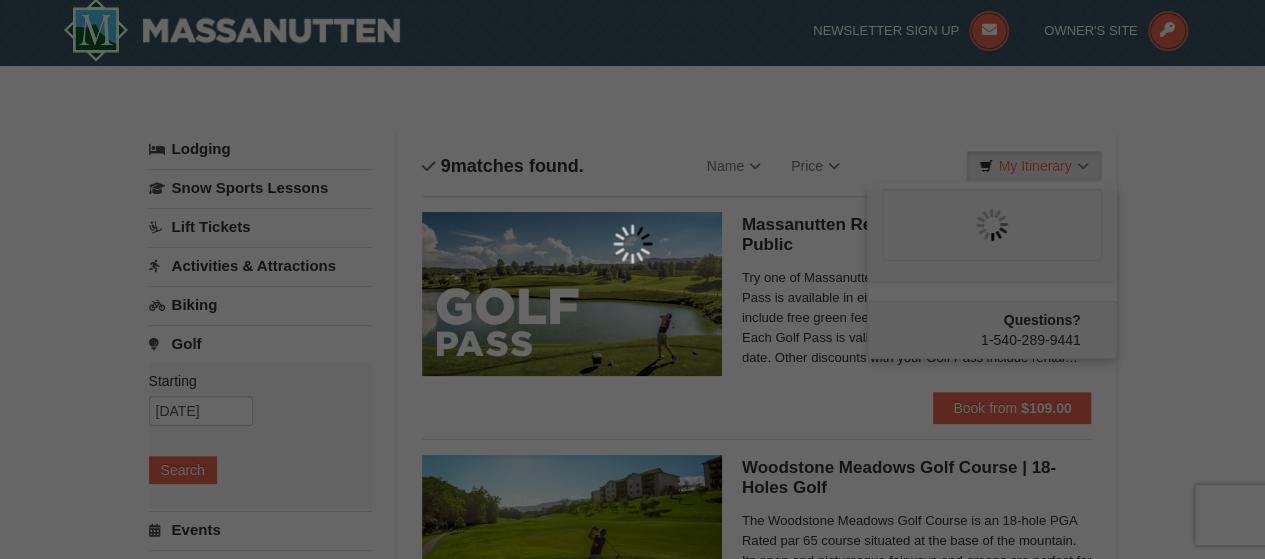 scroll, scrollTop: 6, scrollLeft: 0, axis: vertical 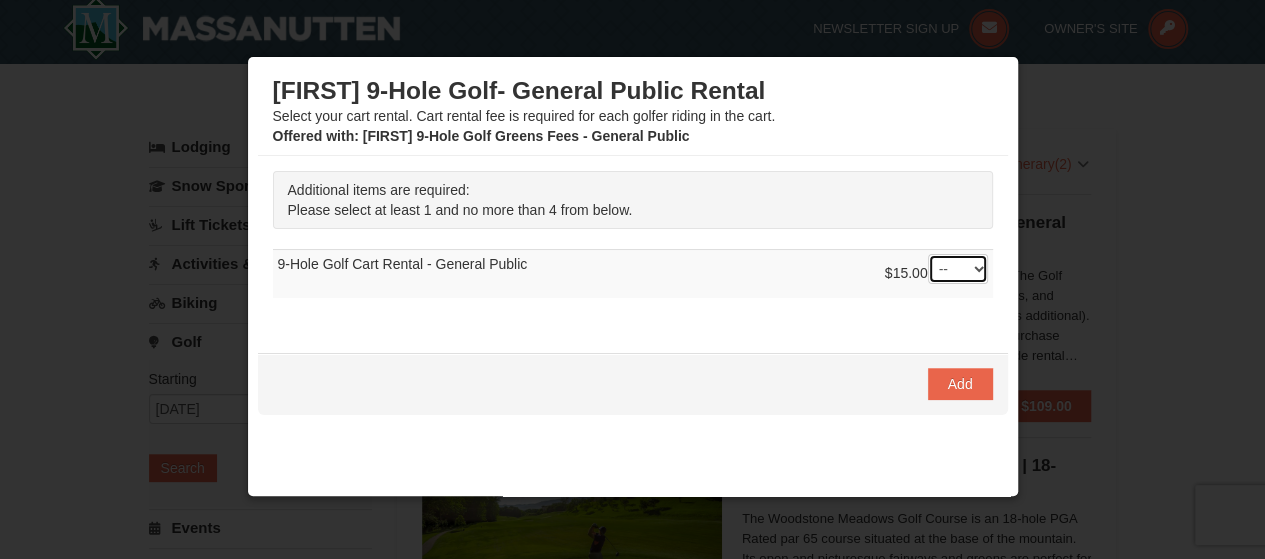 click on "--
01
02
03
04" at bounding box center (958, 269) 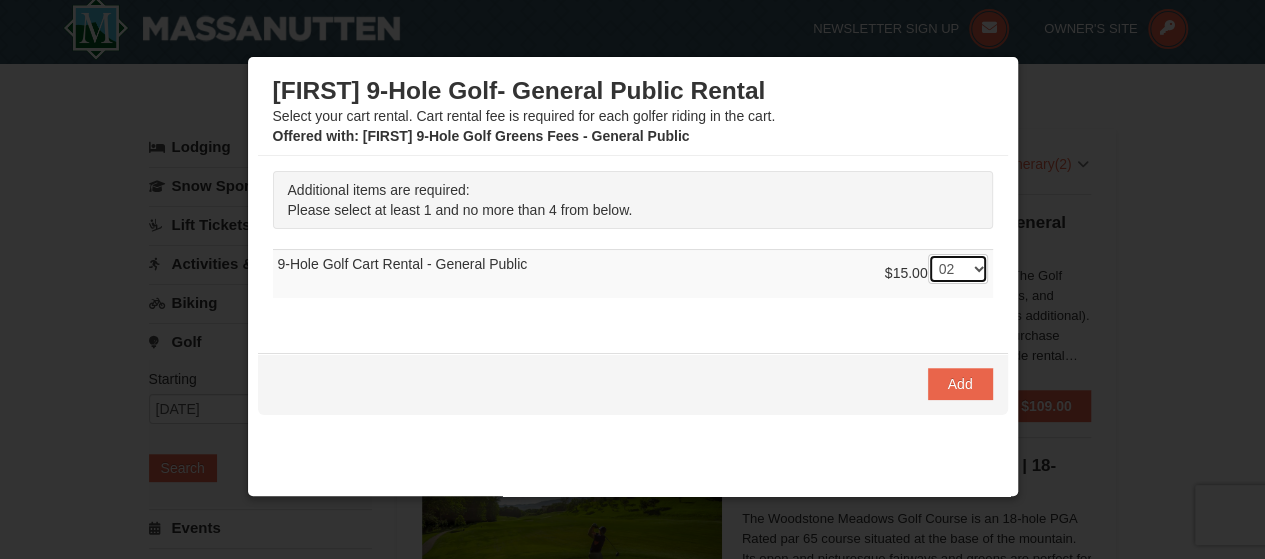 click on "--
01
02
03
04" at bounding box center [958, 269] 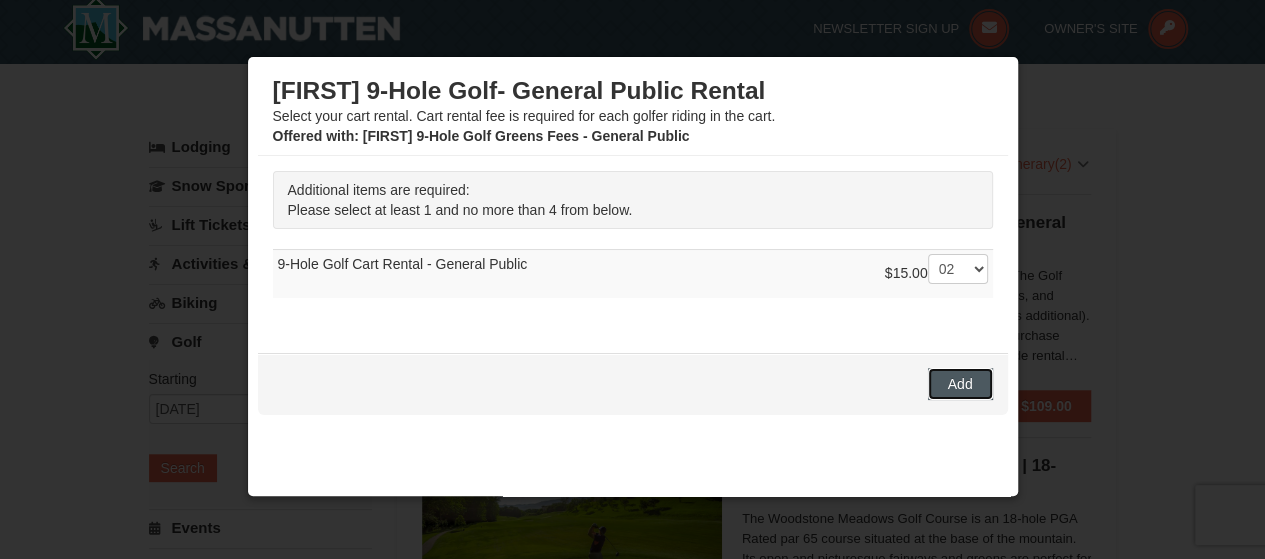 click on "Add" at bounding box center (960, 384) 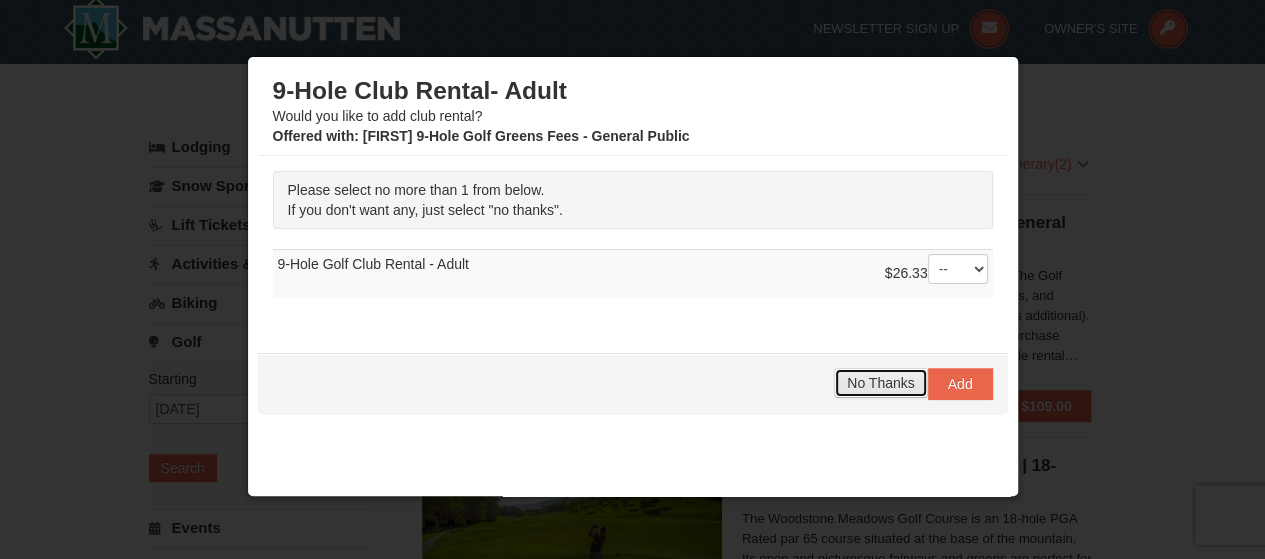 click on "No Thanks" at bounding box center (880, 383) 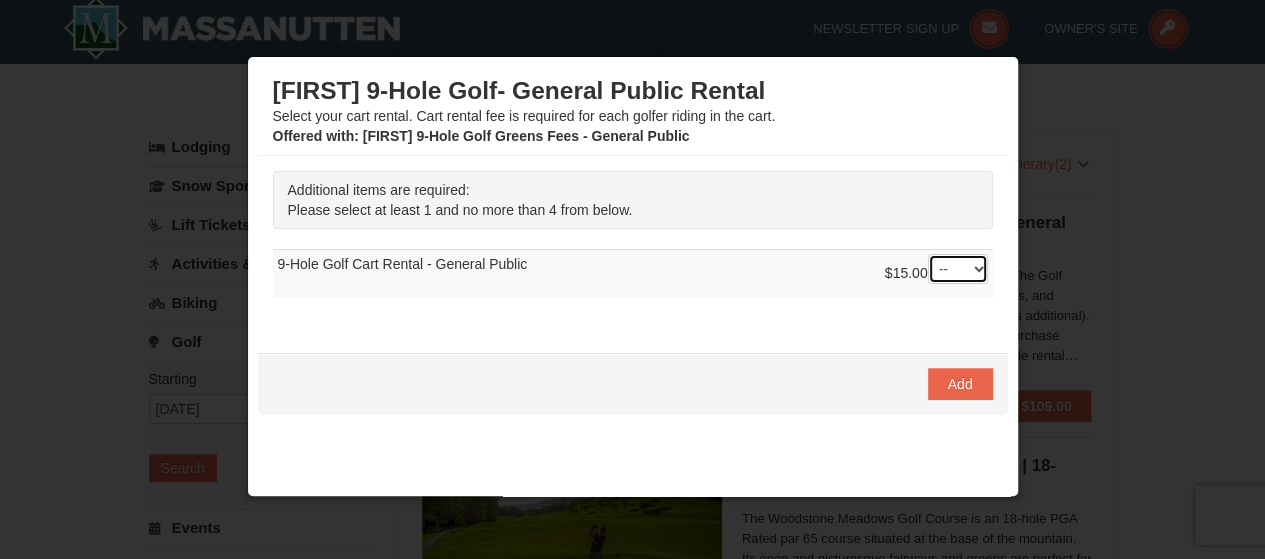 click on "--
01
02
03
04" at bounding box center (958, 269) 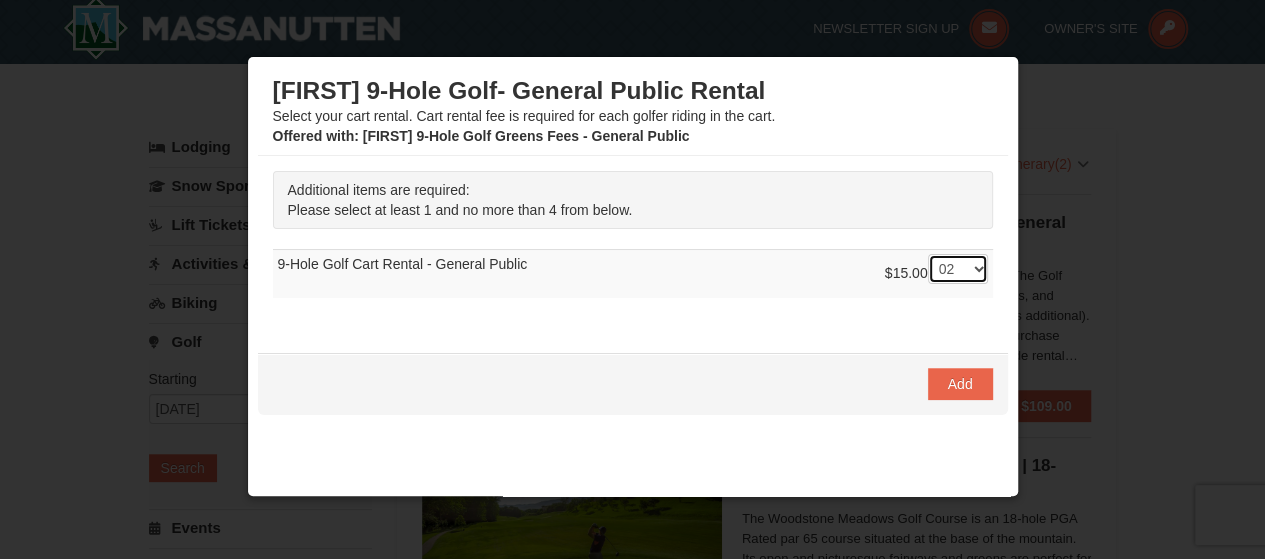 click on "--
01
02
03
04" at bounding box center [958, 269] 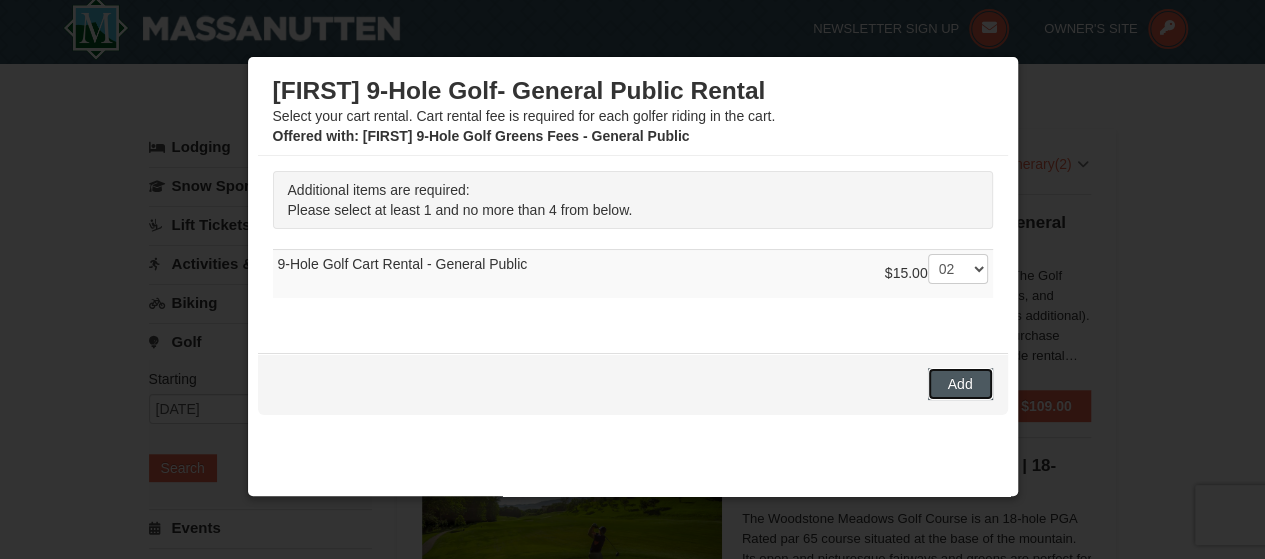 click on "Add" at bounding box center (960, 384) 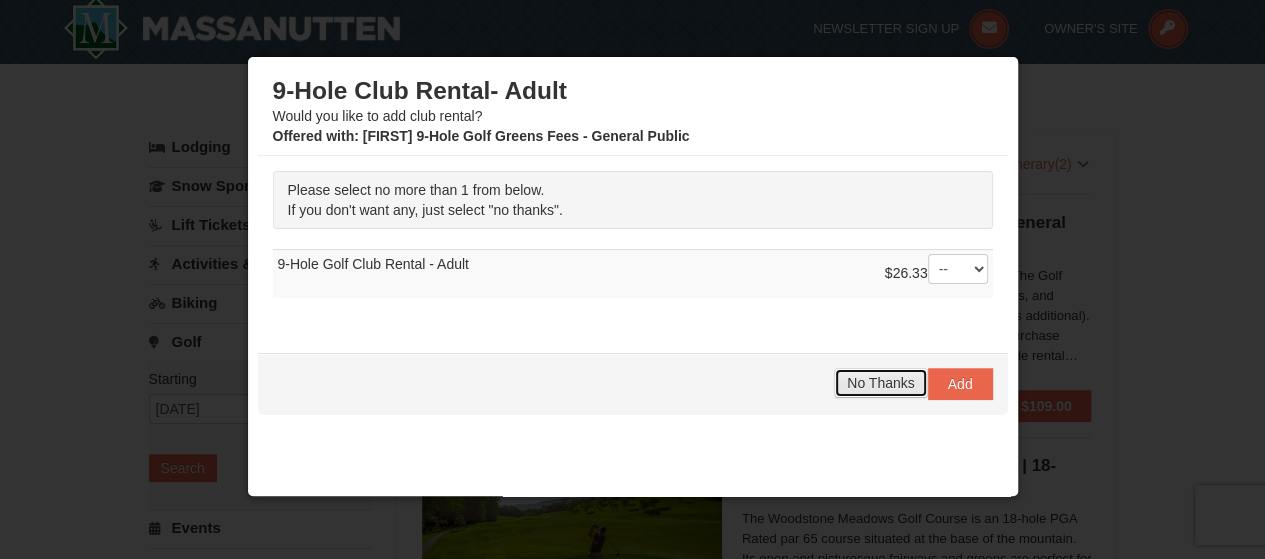 click on "No Thanks" at bounding box center [880, 383] 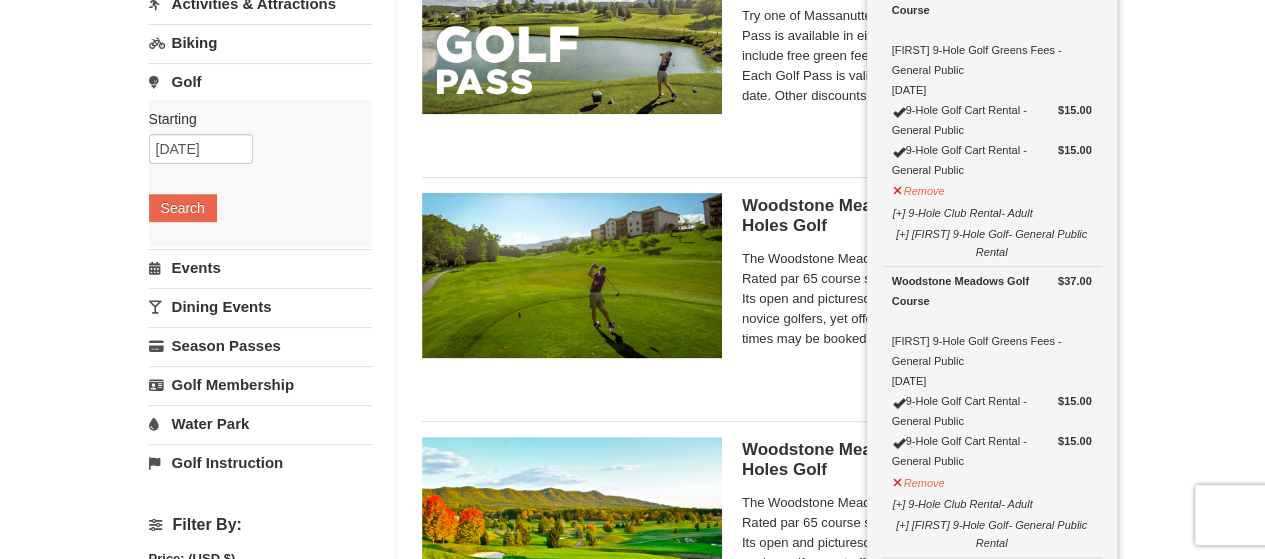 scroll, scrollTop: 278, scrollLeft: 0, axis: vertical 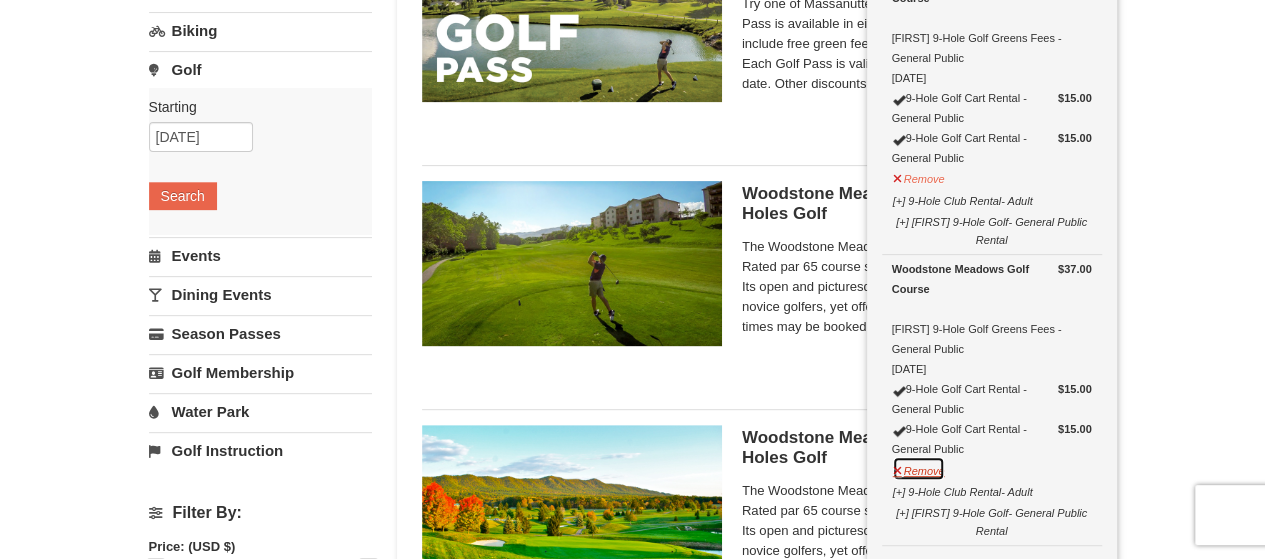 click on "Remove" at bounding box center (919, 468) 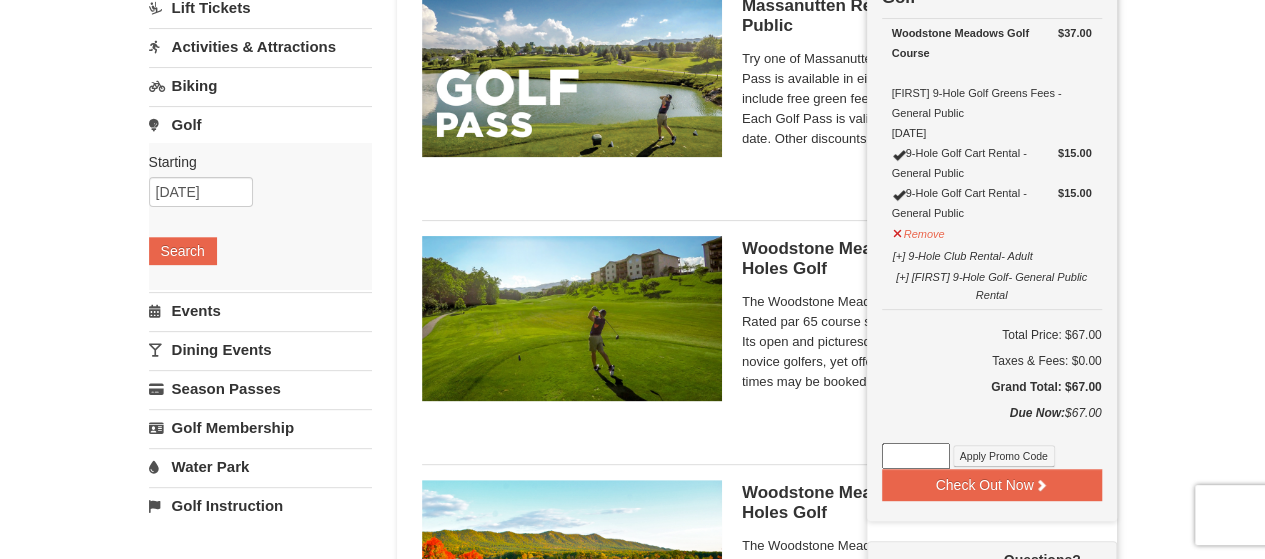 scroll, scrollTop: 178, scrollLeft: 0, axis: vertical 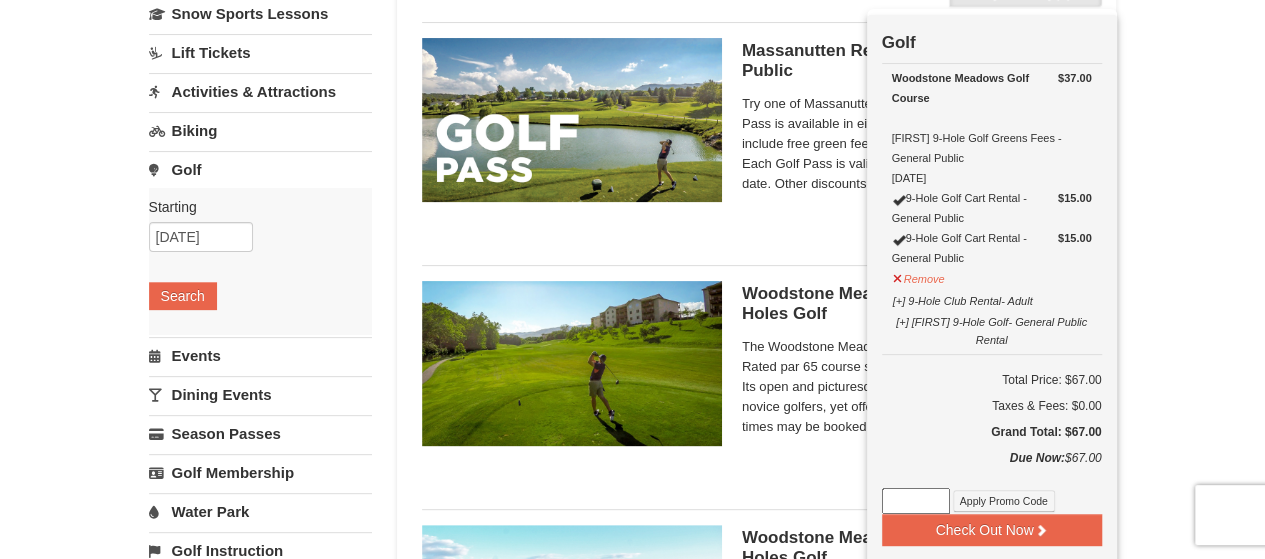 click on "×
Categories
List
Filter
My Itinerary (3)
Check Out Now
Golf
$37.00
Woodstone Meadows Golf Course
Woodstone Meadows 9-Hole Golf Greens Fees - General Public
8/9/2025
$15.00 $15.00" at bounding box center (632, 1080) 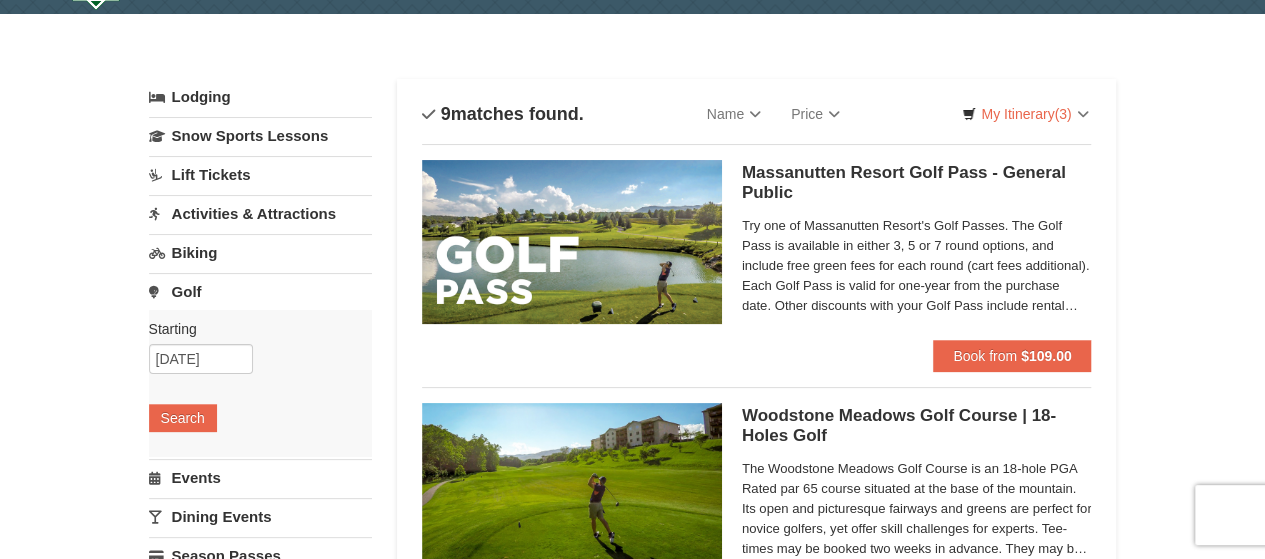 scroll, scrollTop: 30, scrollLeft: 0, axis: vertical 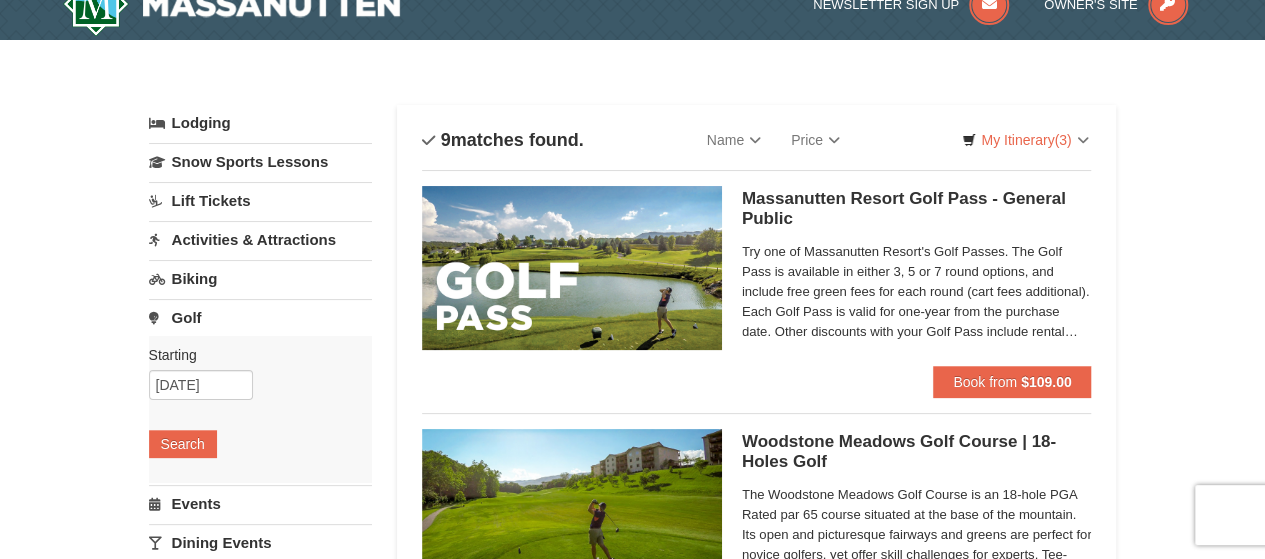click on "Activities & Attractions" at bounding box center [260, 239] 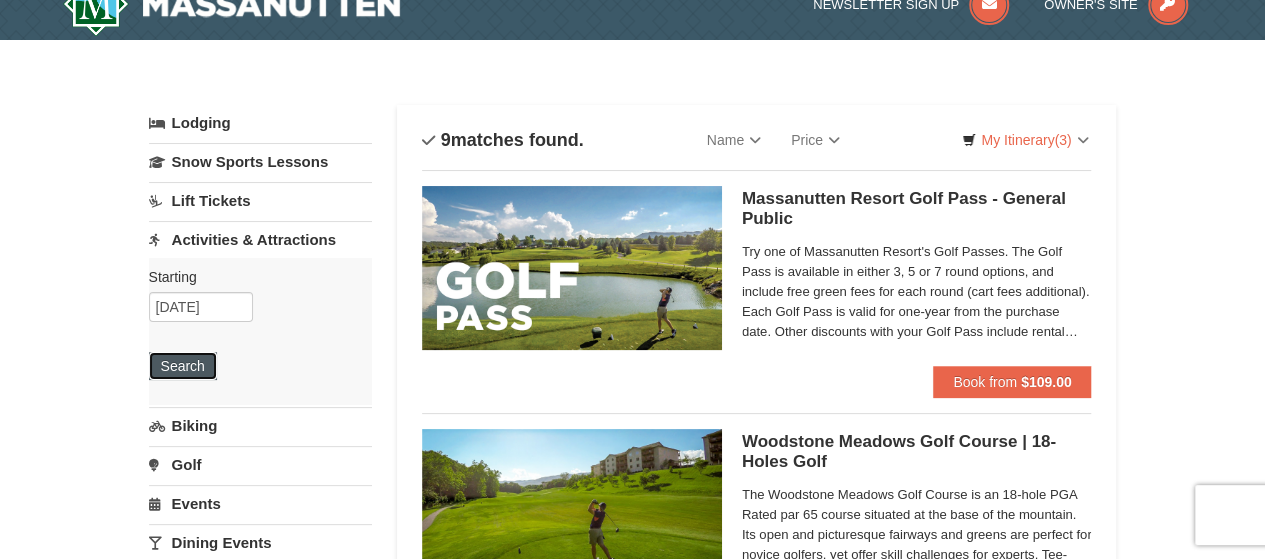 click on "Search" at bounding box center (183, 366) 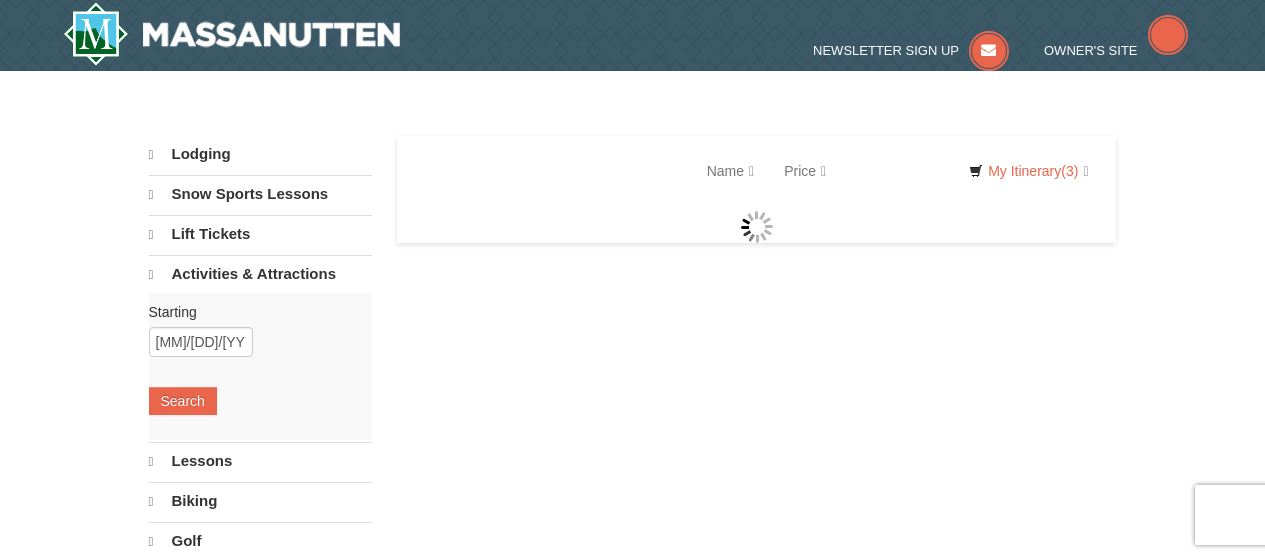 scroll, scrollTop: 0, scrollLeft: 0, axis: both 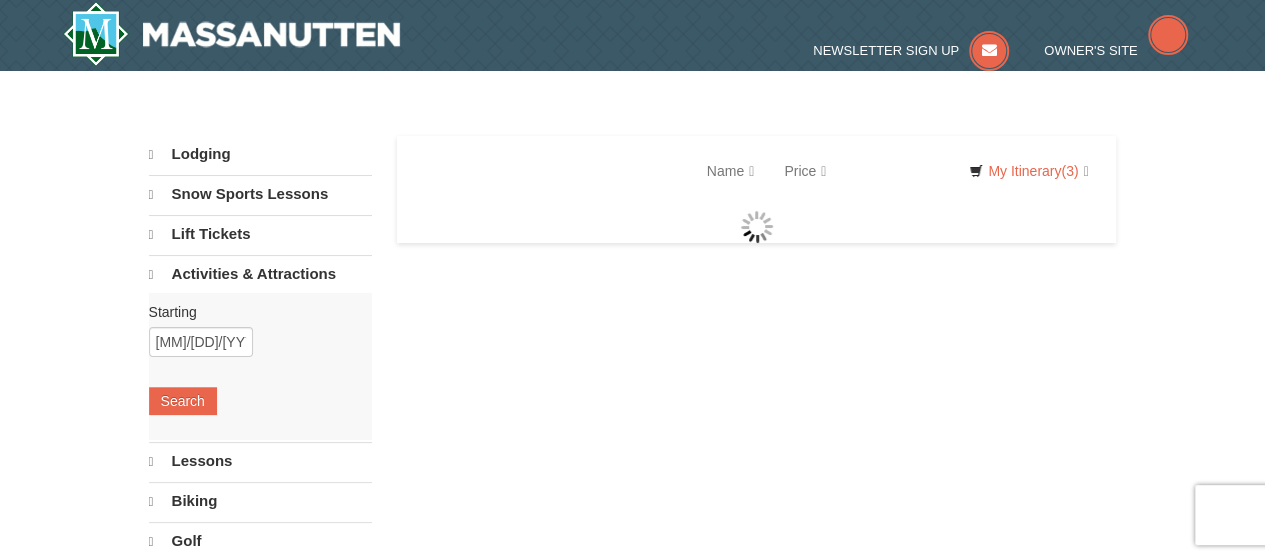 select on "8" 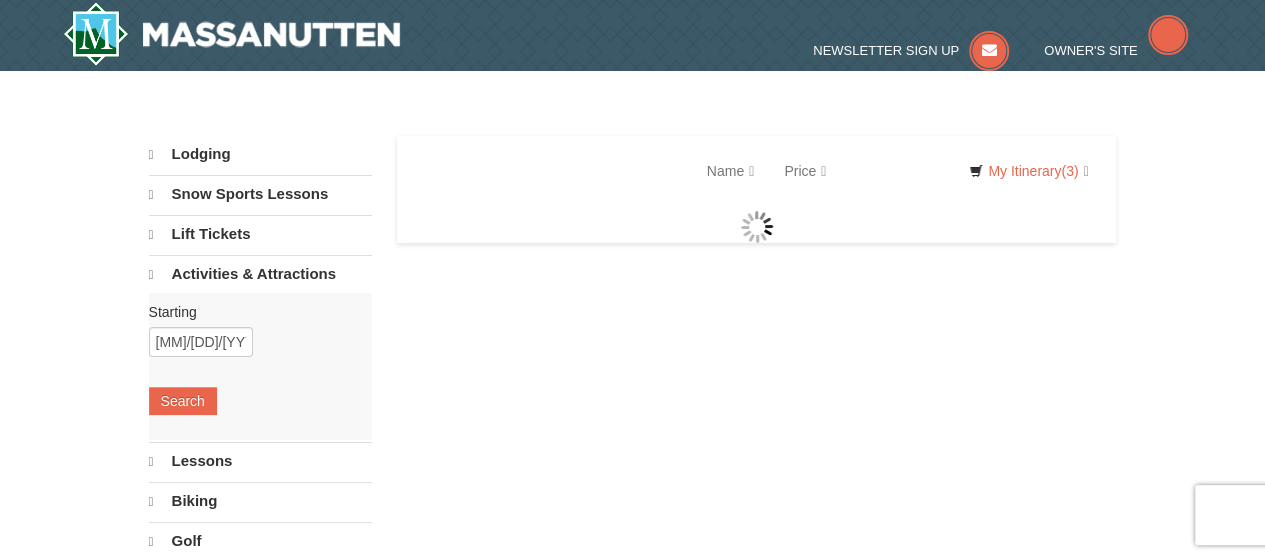 select on "8" 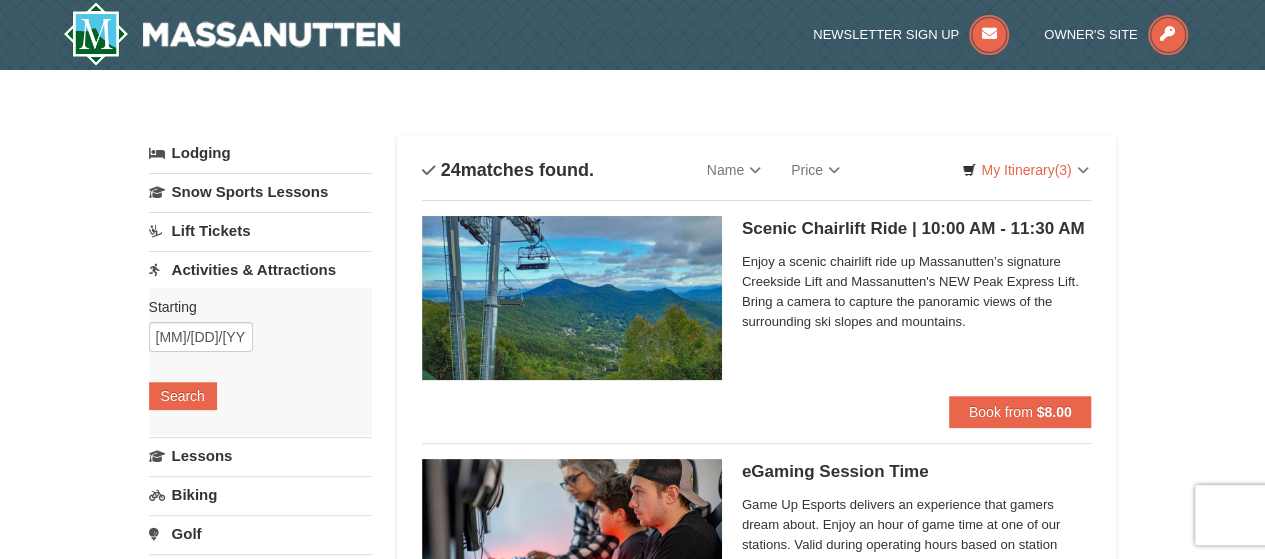scroll, scrollTop: 0, scrollLeft: 0, axis: both 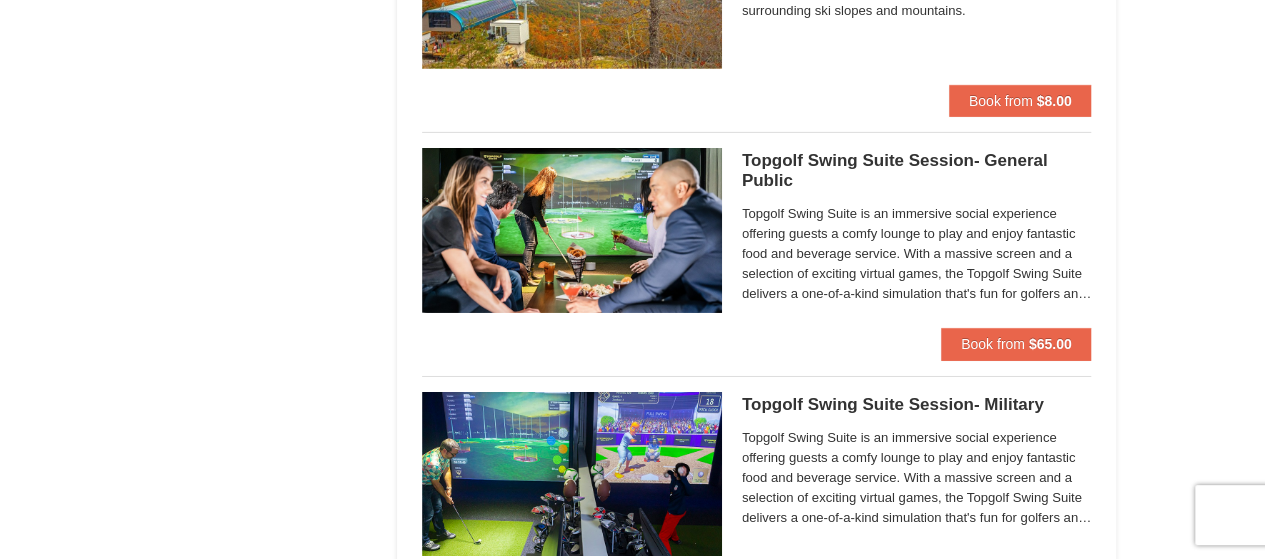 click on "Topgolf Swing Suite is an immersive social experience offering guests a comfy lounge to play and enjoy fantastic food and beverage service. With a massive screen and a selection of exciting virtual games, the Topgolf Swing Suite delivers a one-of-a-kind simulation that's fun for golfers and non-golfers alike. Reservation is for one Topgolf Swing Suite for up to eight people." at bounding box center [917, 254] 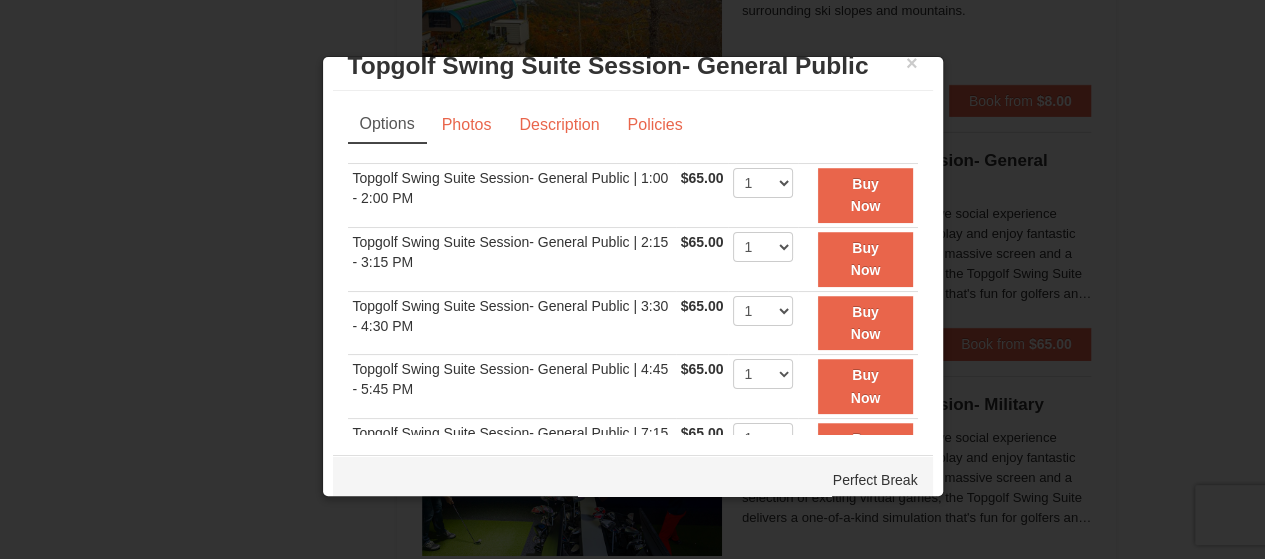 scroll, scrollTop: 43, scrollLeft: 0, axis: vertical 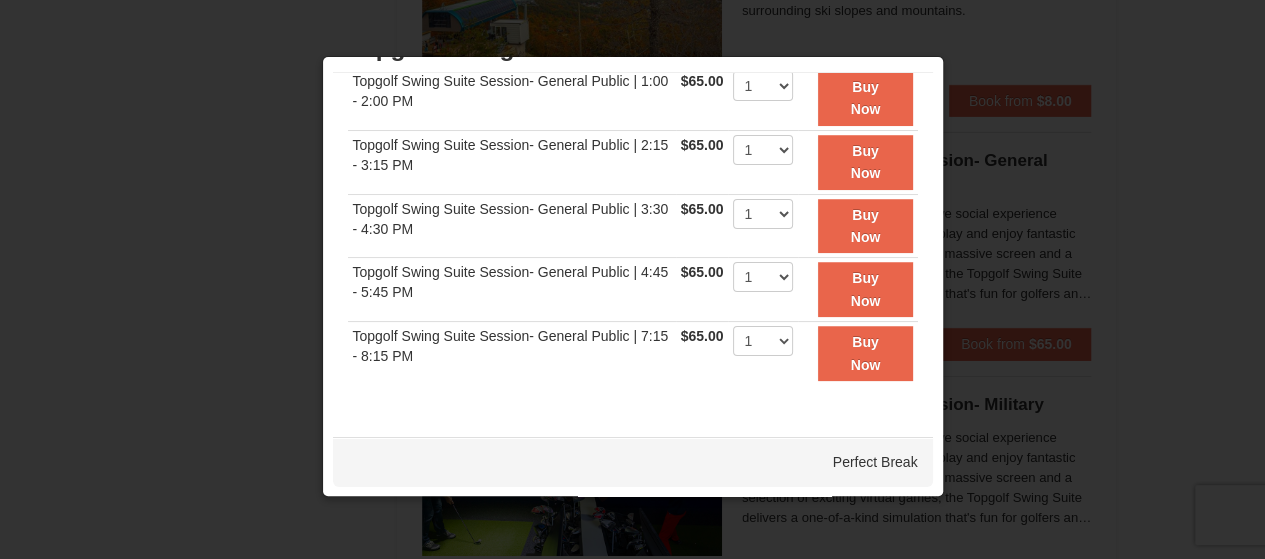 click at bounding box center (632, 279) 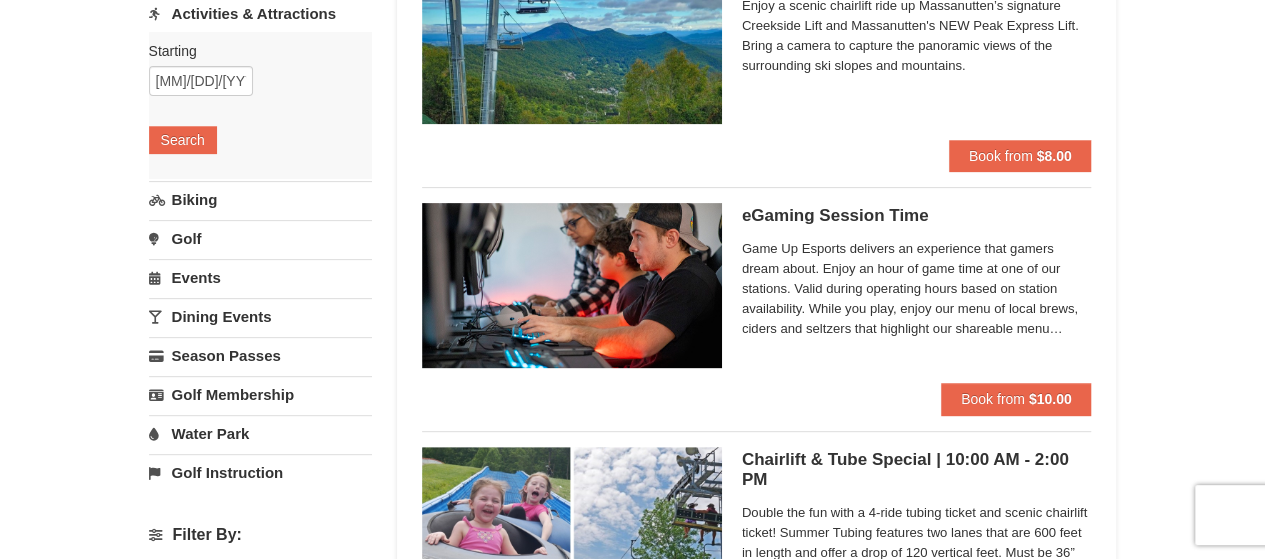 scroll, scrollTop: 214, scrollLeft: 0, axis: vertical 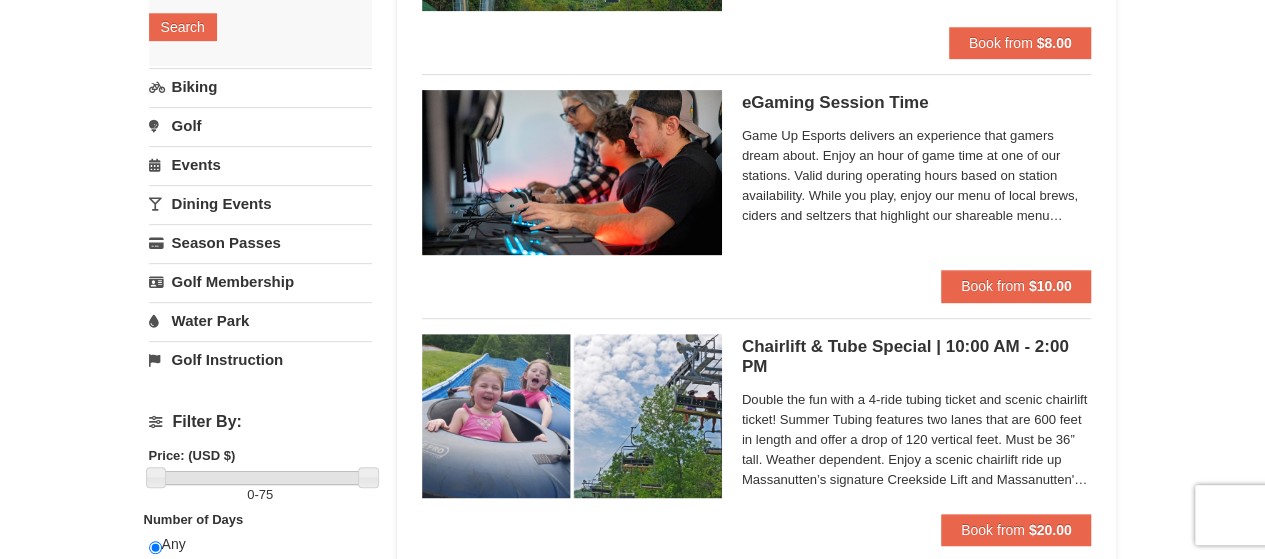 click on "Dining Events" at bounding box center (260, 203) 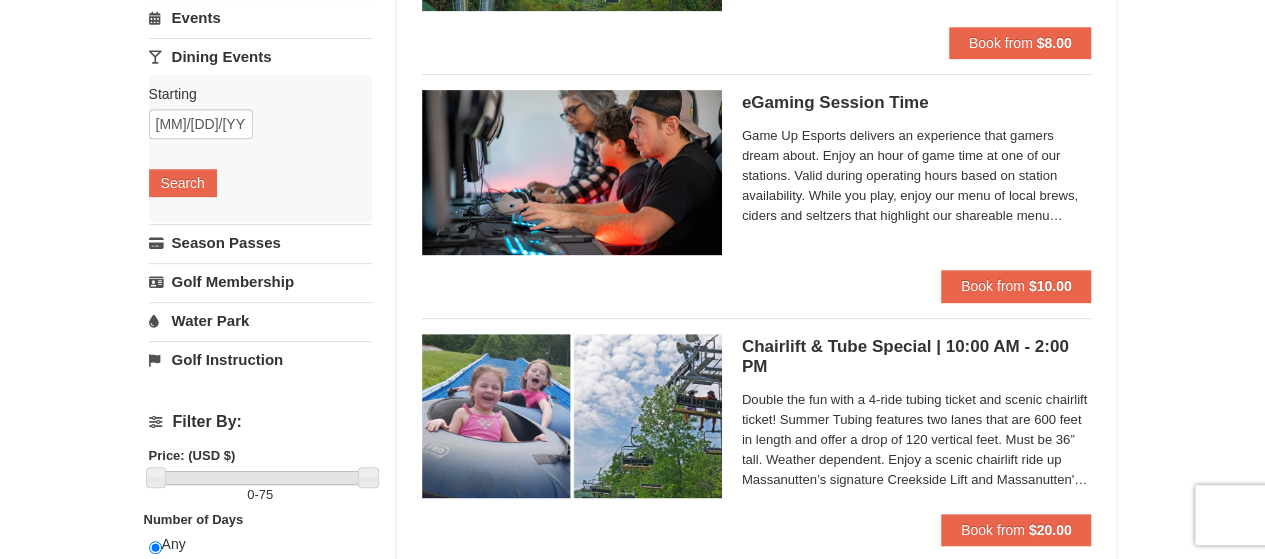 click on "Starting Please format dates MM/DD/YYYY
08/09/2025
Search" at bounding box center (260, 148) 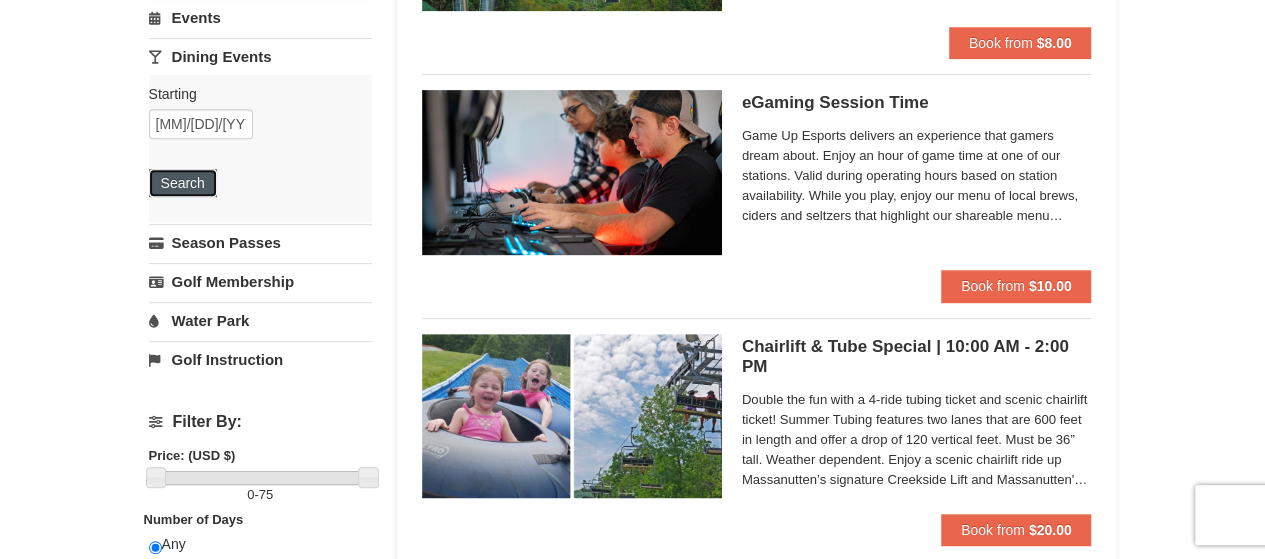 click on "Search" at bounding box center [183, 183] 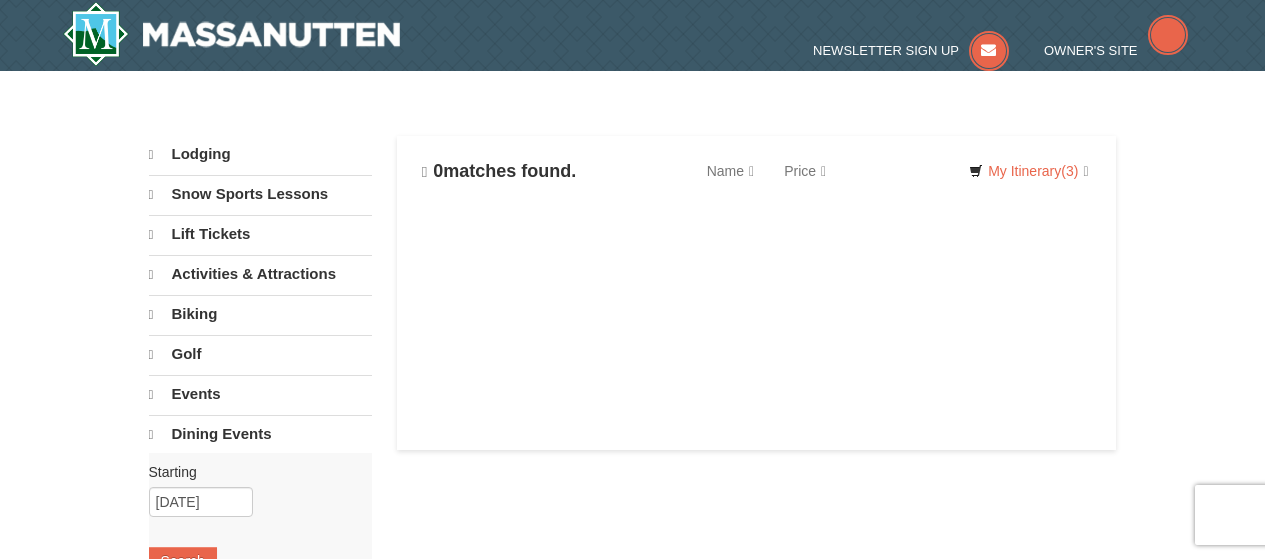 scroll, scrollTop: 0, scrollLeft: 0, axis: both 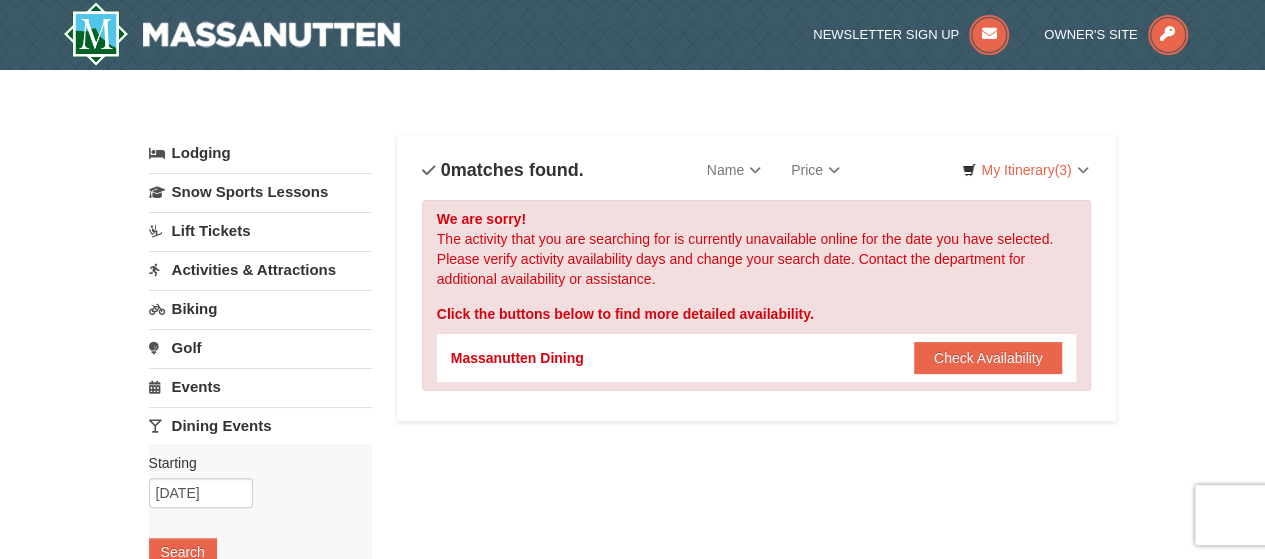 click on "Events" at bounding box center (260, 386) 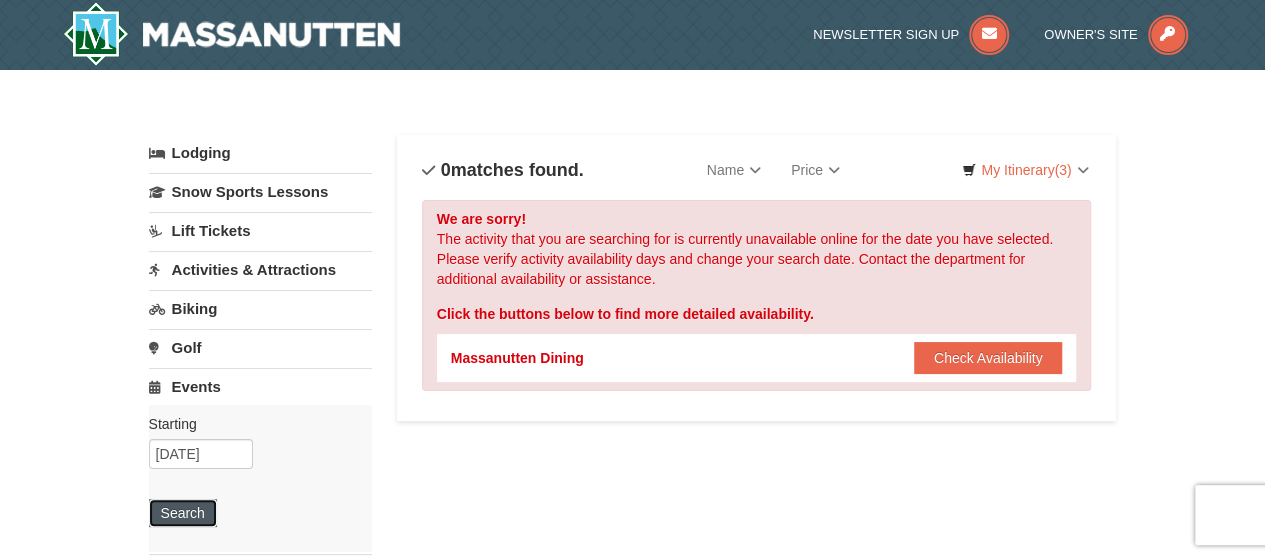 click on "Search" at bounding box center [183, 513] 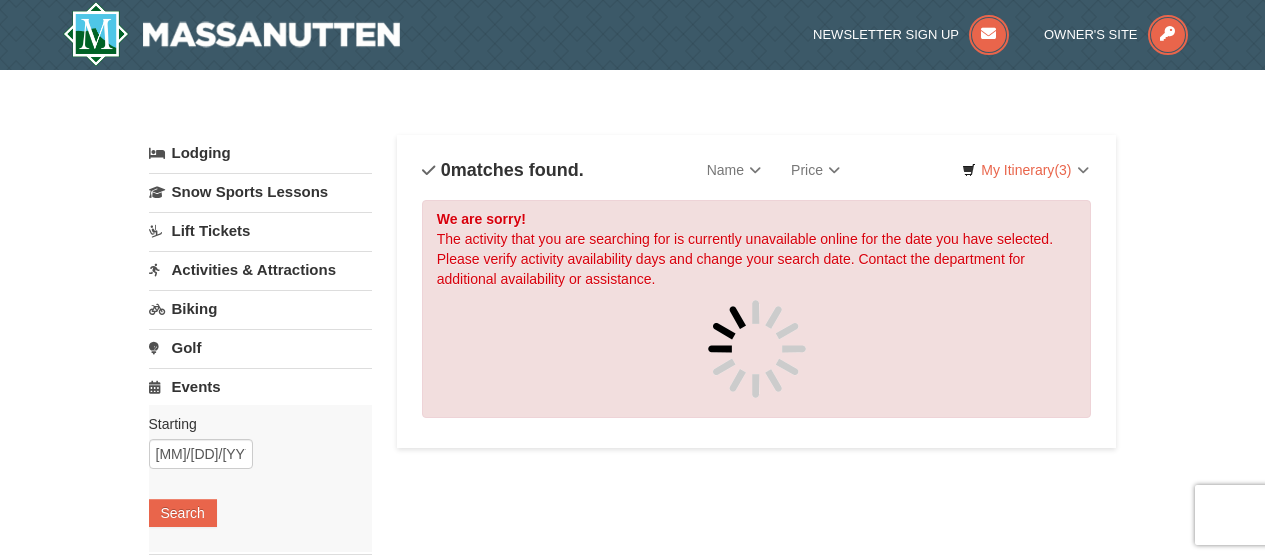 scroll, scrollTop: 0, scrollLeft: 0, axis: both 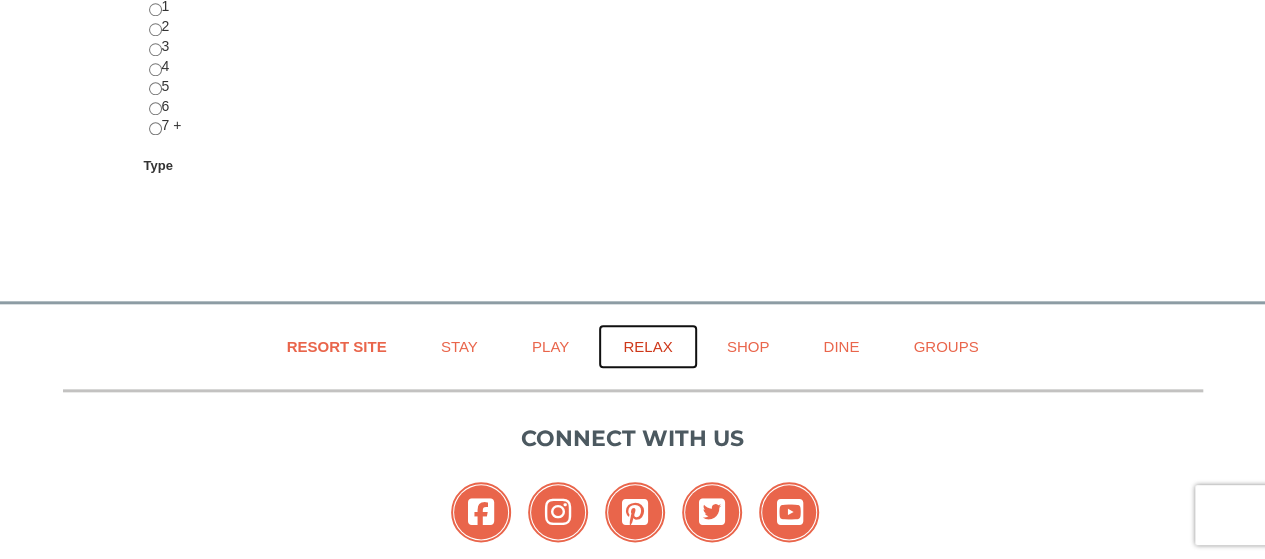 click on "Relax" at bounding box center (647, 346) 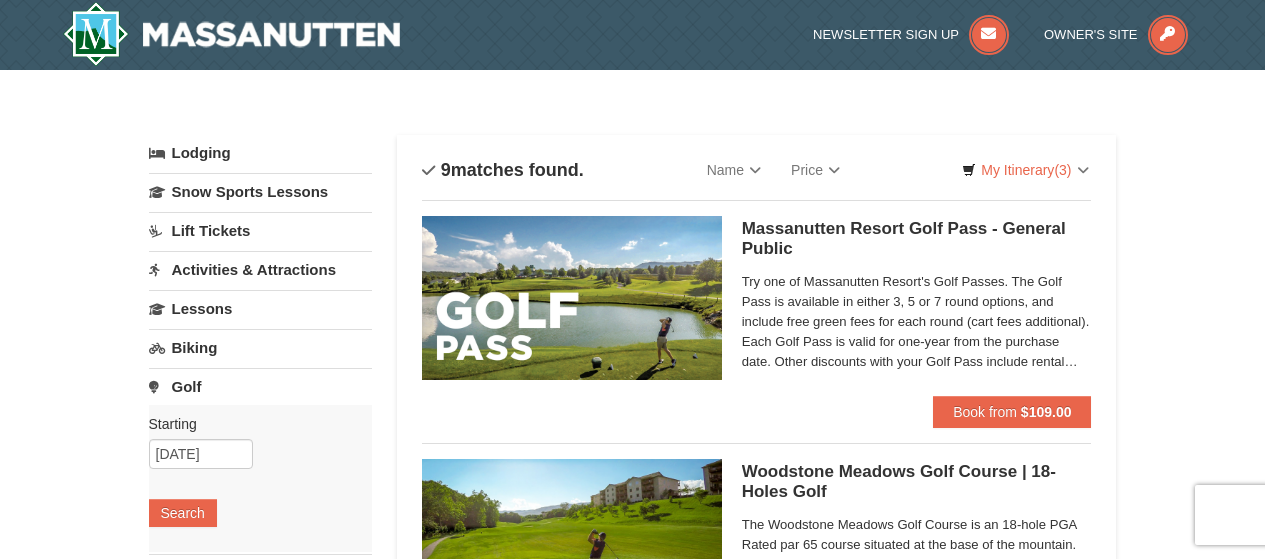 scroll, scrollTop: 0, scrollLeft: 0, axis: both 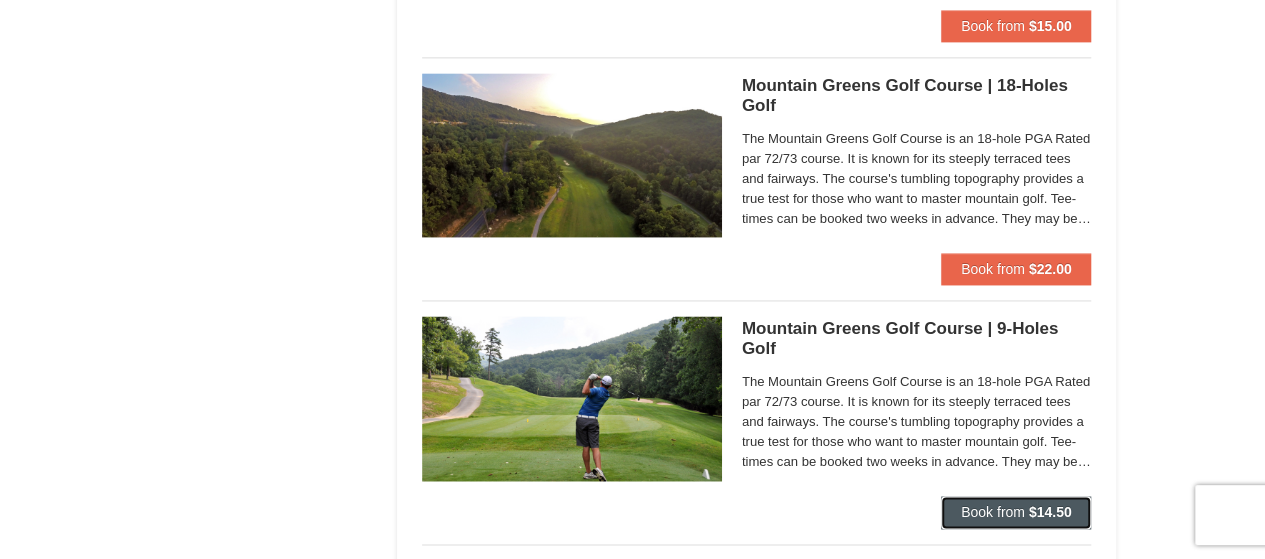 click on "Book from" at bounding box center (993, 512) 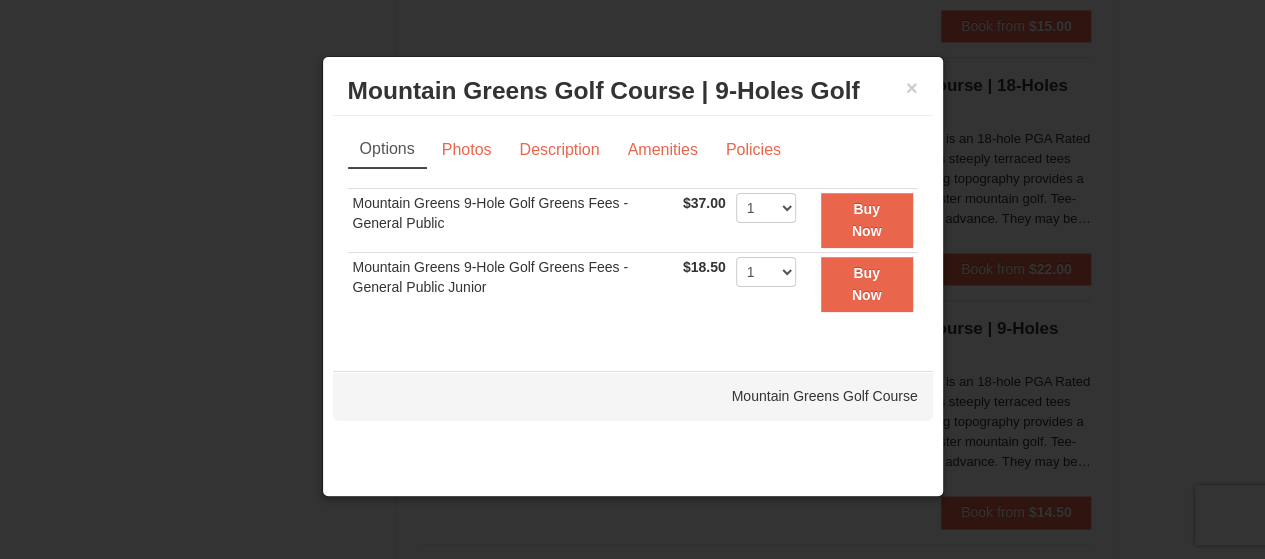click on "Mountain Greens 9-Hole Golf Greens Fees - General Public" at bounding box center [513, 220] 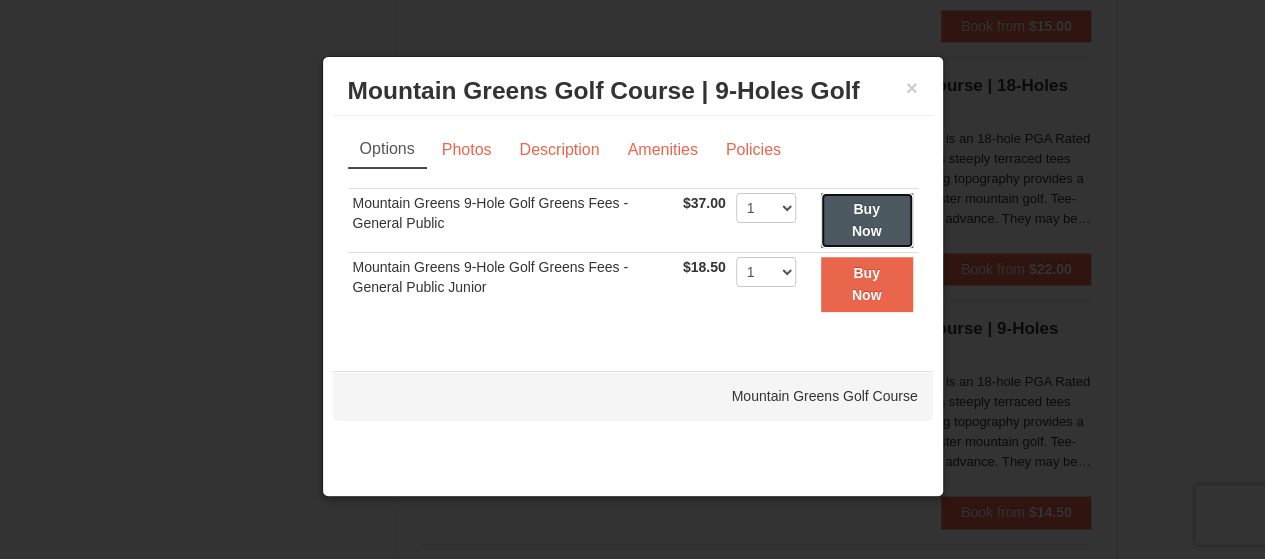click on "Buy Now" at bounding box center [867, 220] 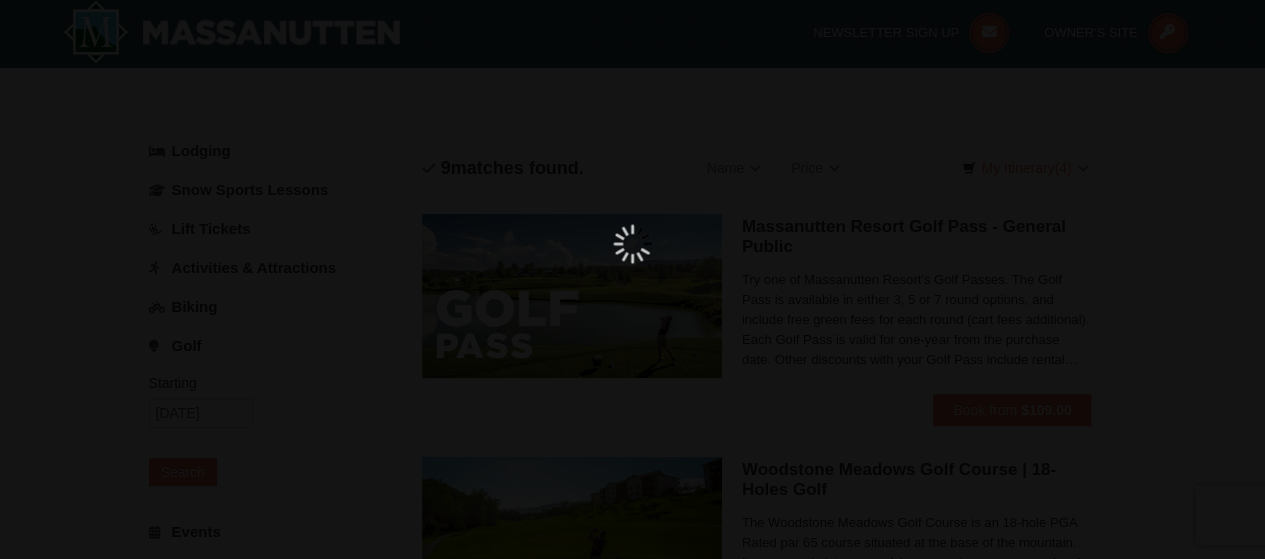 scroll, scrollTop: 6, scrollLeft: 0, axis: vertical 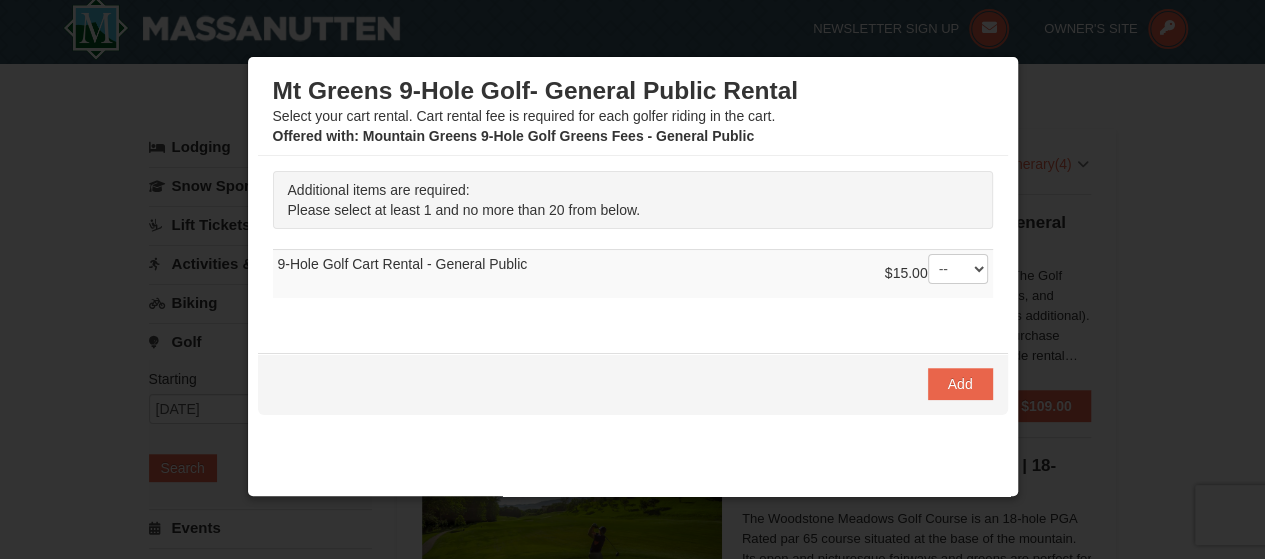 click at bounding box center (632, 279) 